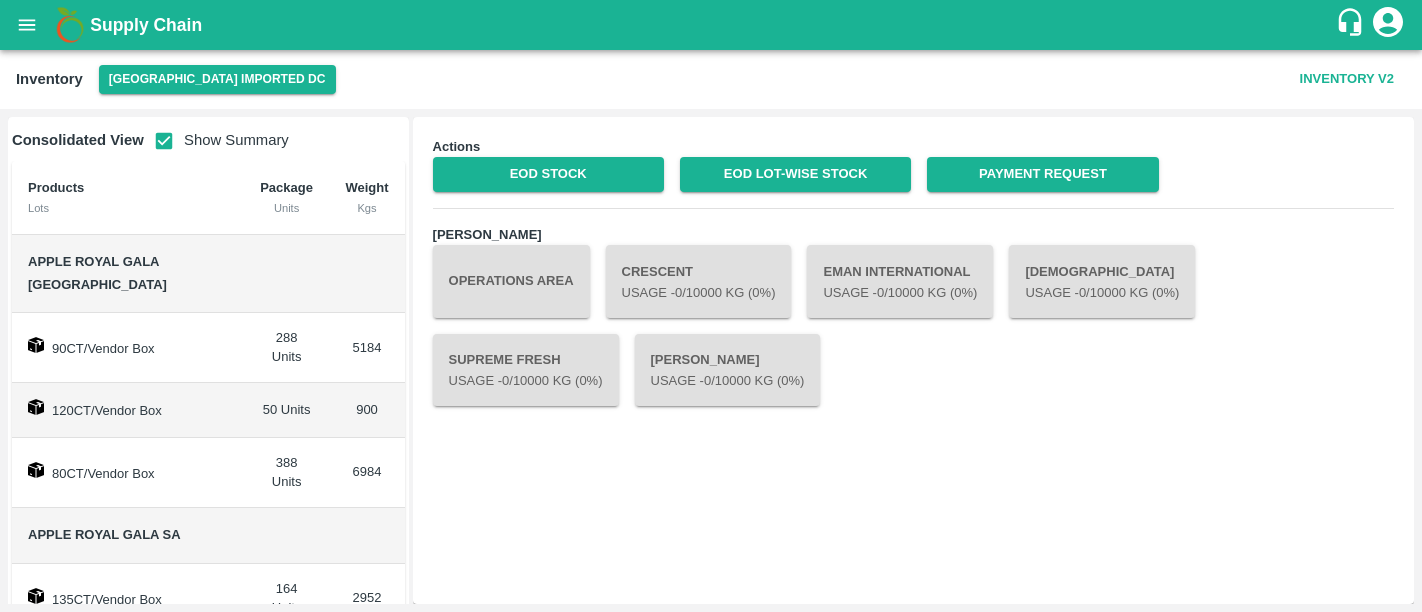 scroll, scrollTop: 0, scrollLeft: 0, axis: both 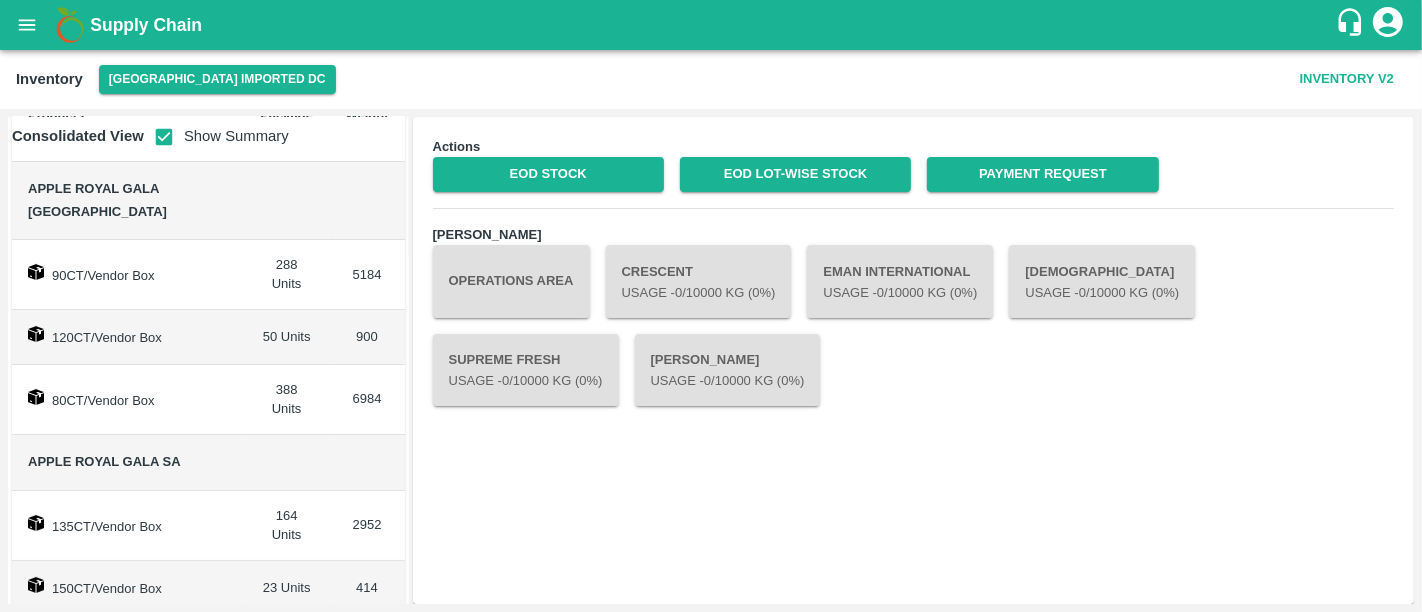 click on "Supply Chain" at bounding box center [146, 25] 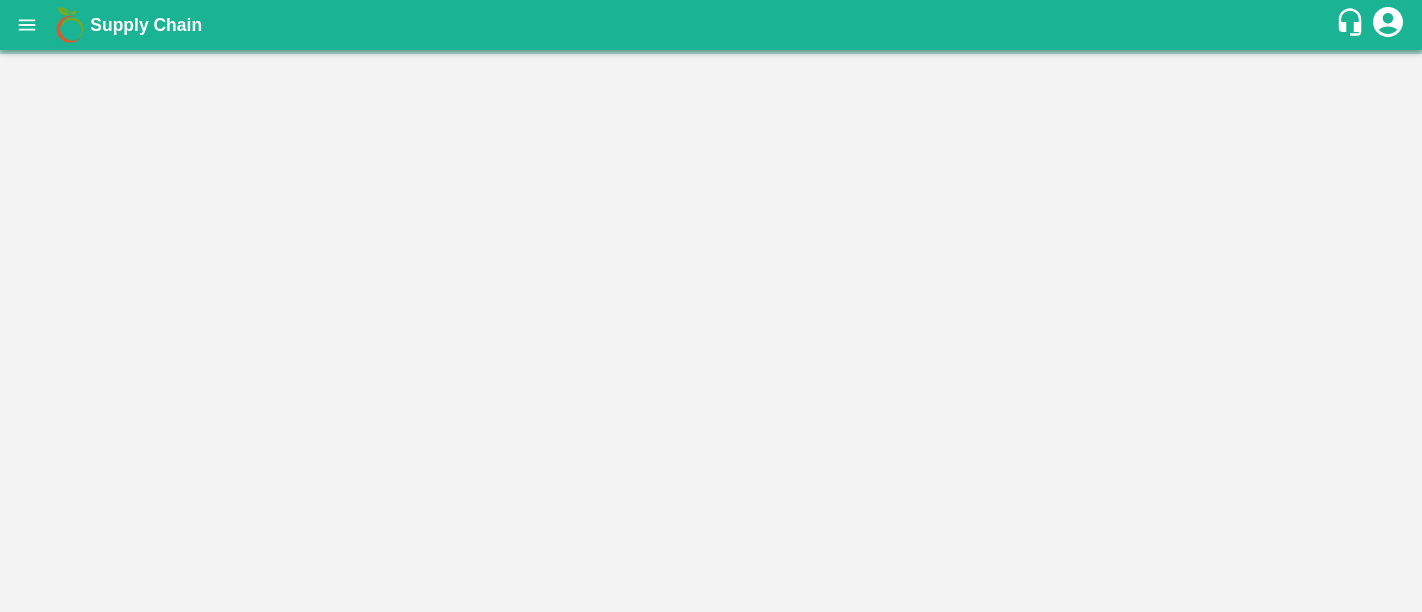 scroll, scrollTop: 0, scrollLeft: 0, axis: both 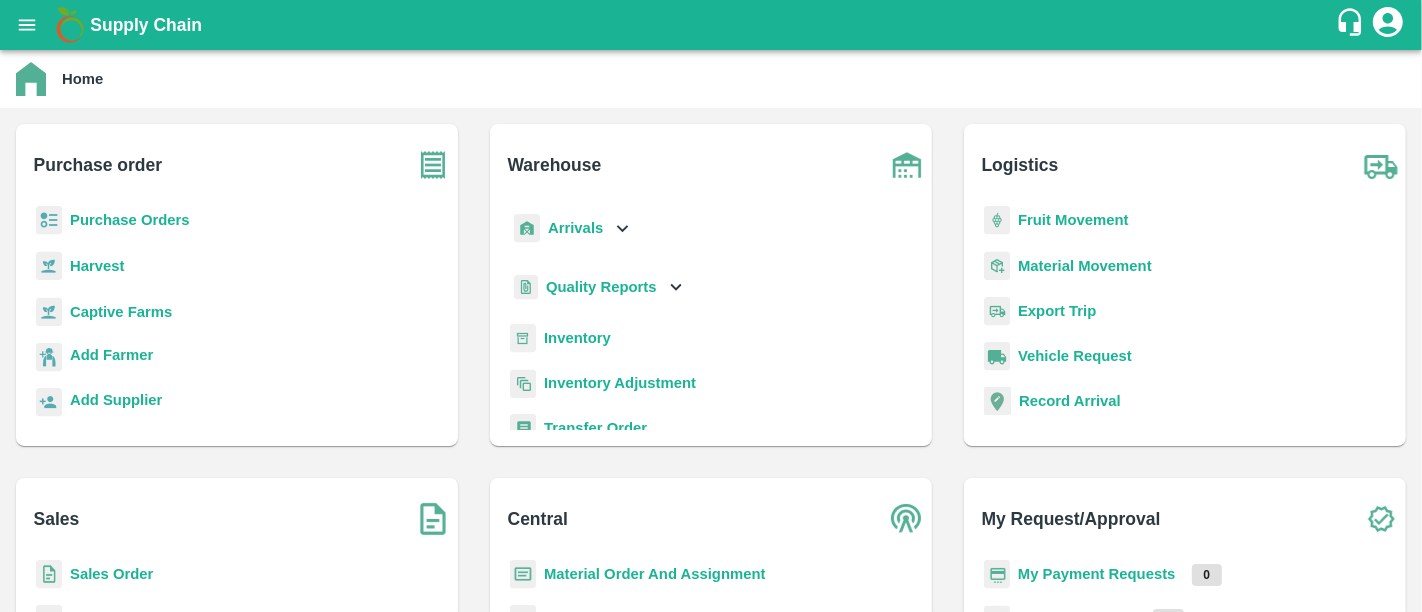 click on "Purchase Orders" at bounding box center (130, 220) 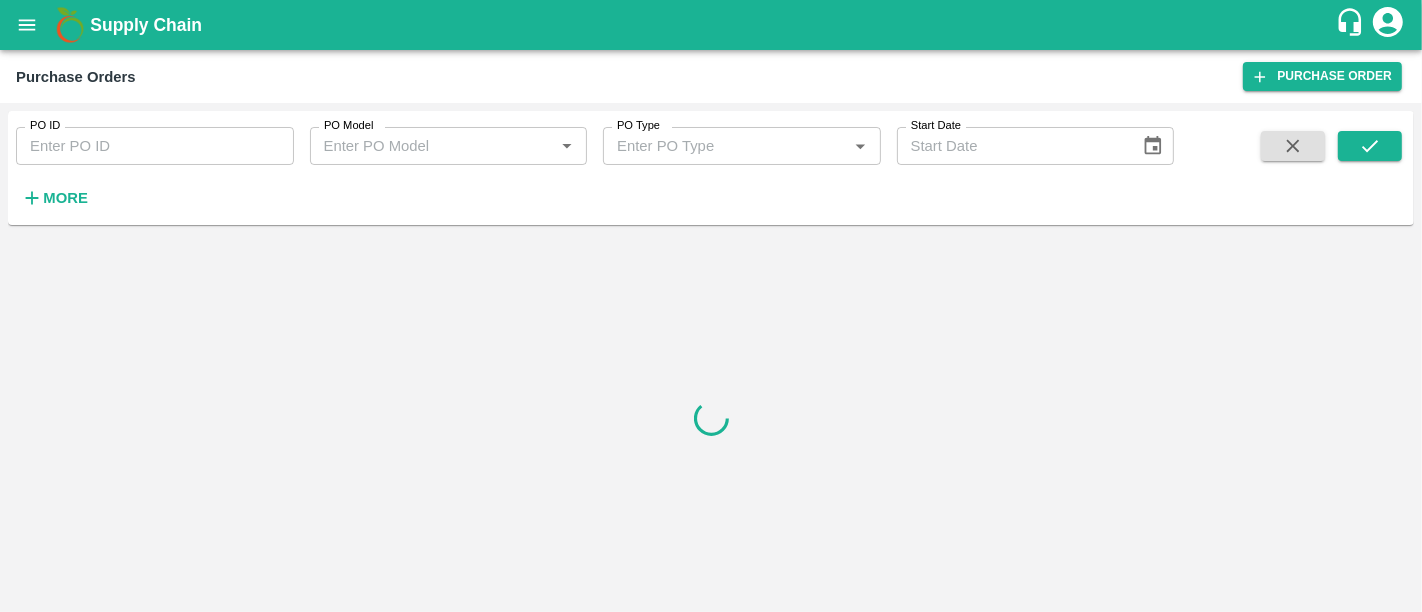 click on "More" at bounding box center [65, 198] 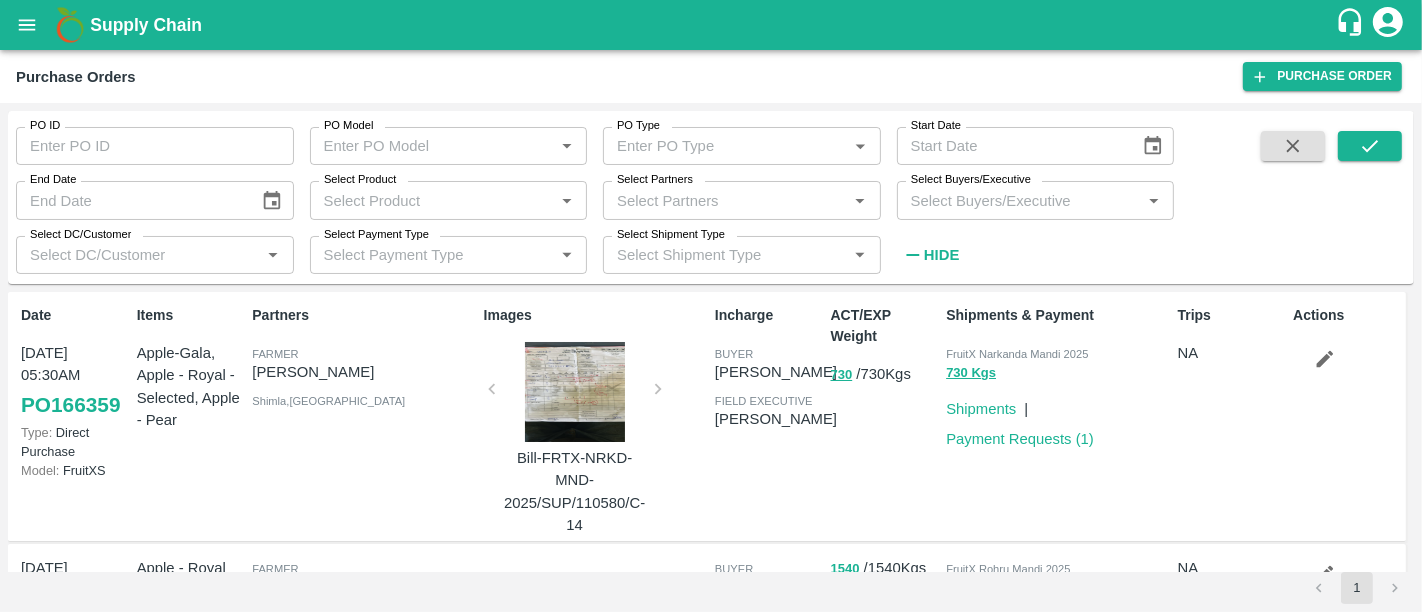 drag, startPoint x: 662, startPoint y: 181, endPoint x: 661, endPoint y: 195, distance: 14.035668 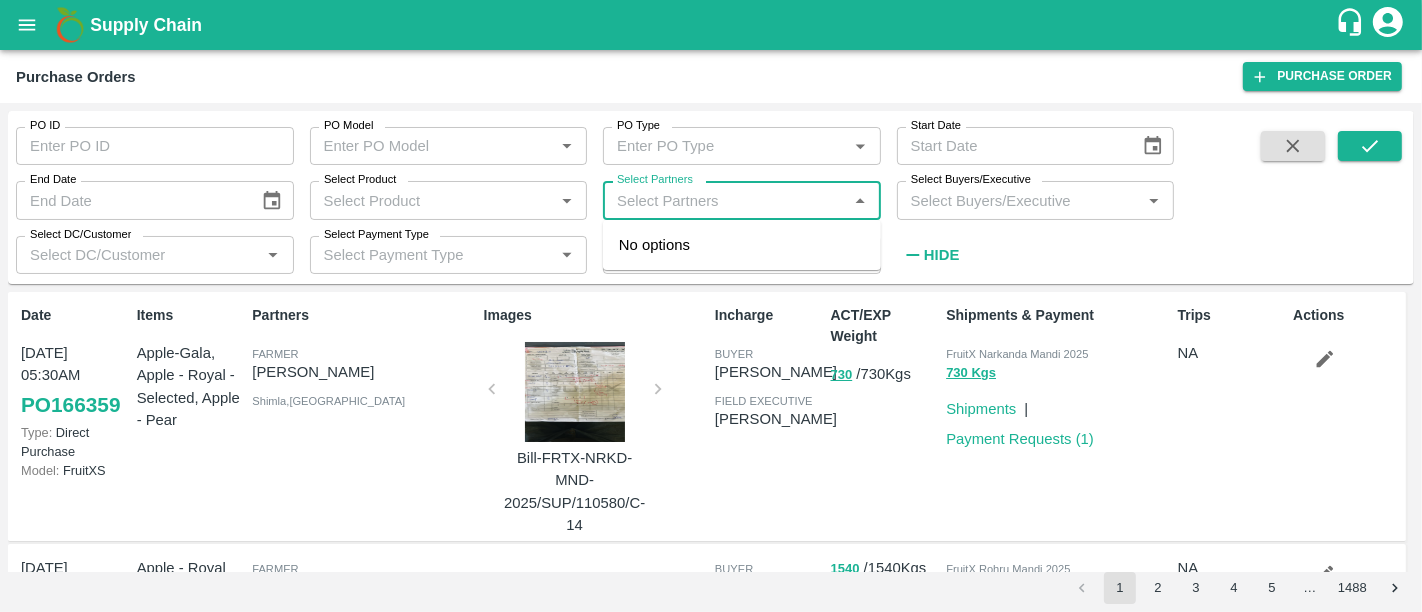 click on "Select Partners" at bounding box center (725, 200) 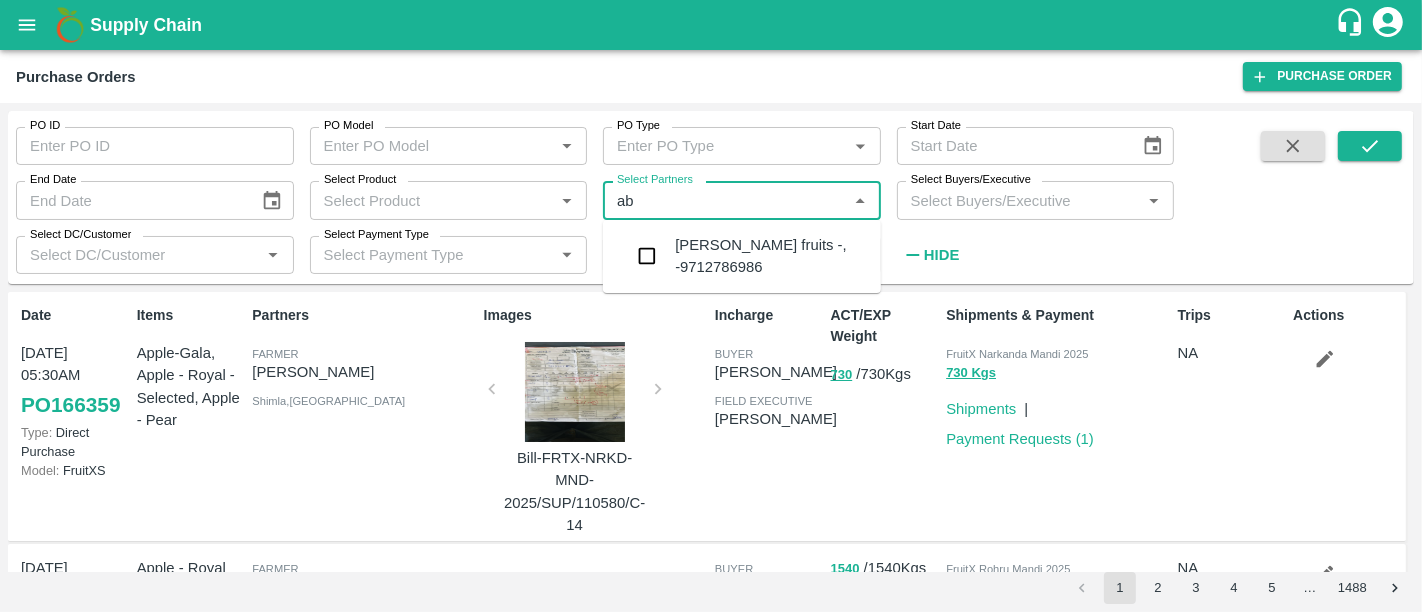 type on "a" 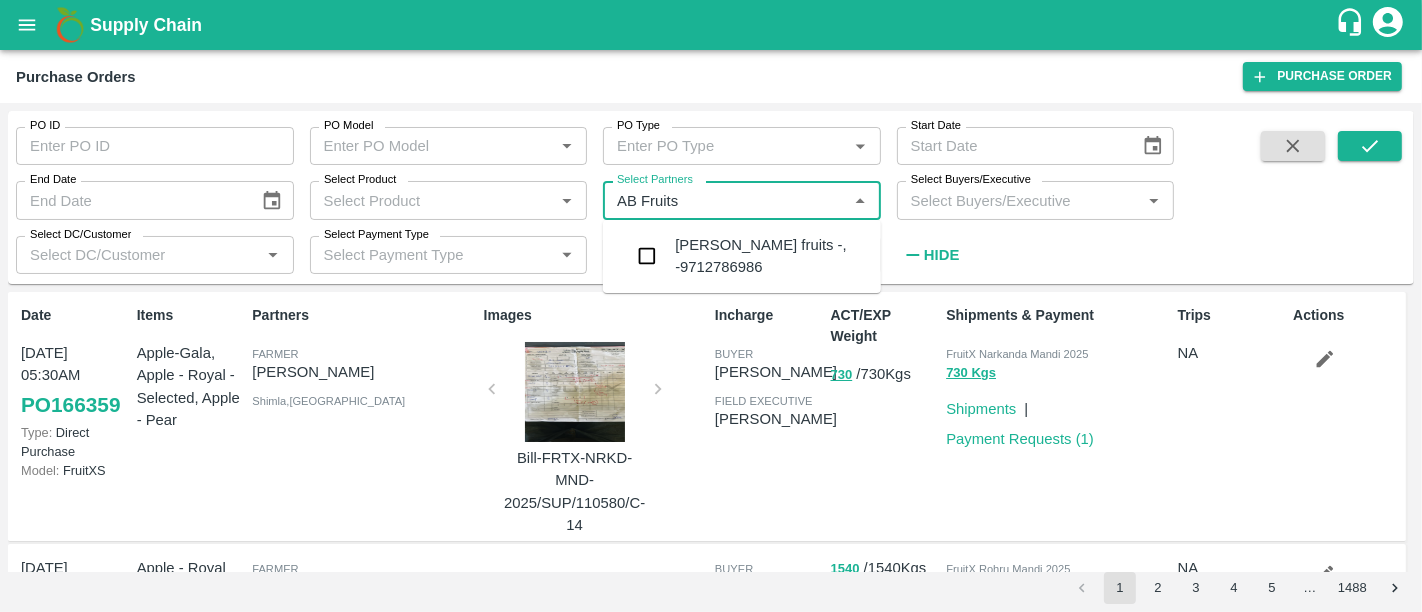 type on "AB Fruits" 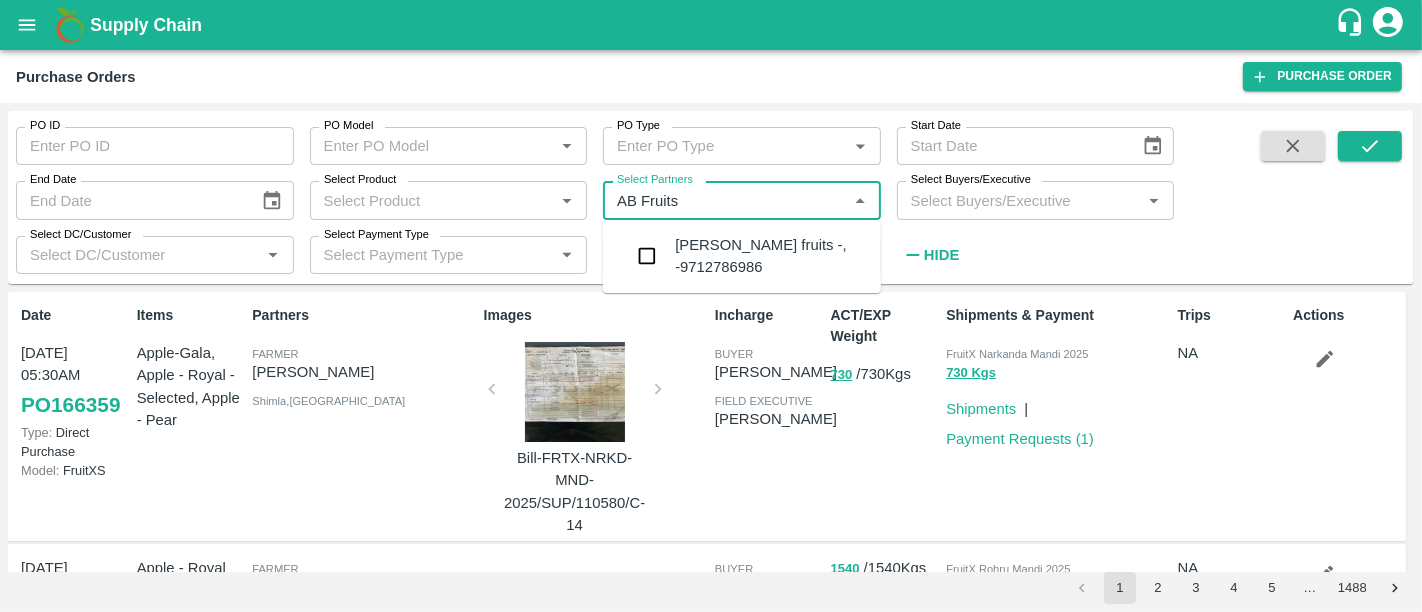 click on "PO ID PO ID PO Model PO Model   * PO Type PO Type   * Start Date Start Date End Date End Date Select Product Select Product   * Select Partners Select Partners   * Select Buyers/Executive Select Buyers/Executive   * Select DC/Customer Select DC/Customer   * Select Payment Type Select Payment Type   * Select Shipment Type Select Shipment Type   * Hide" at bounding box center [587, 192] 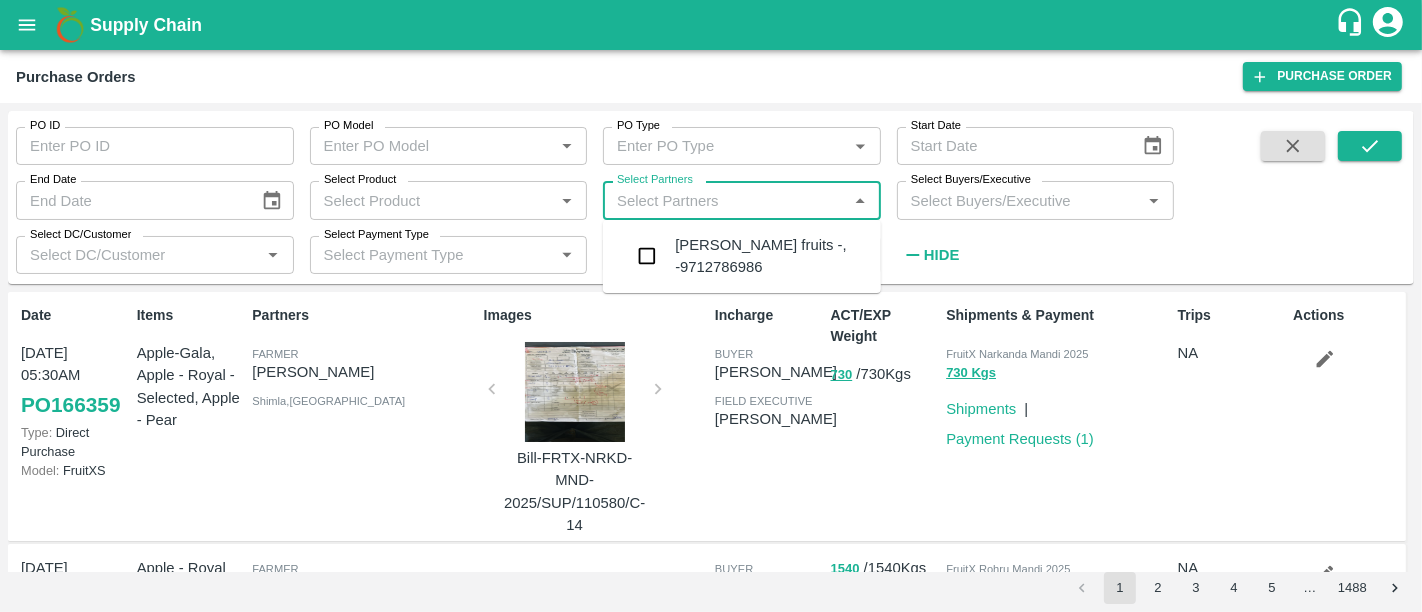 click at bounding box center (566, 201) 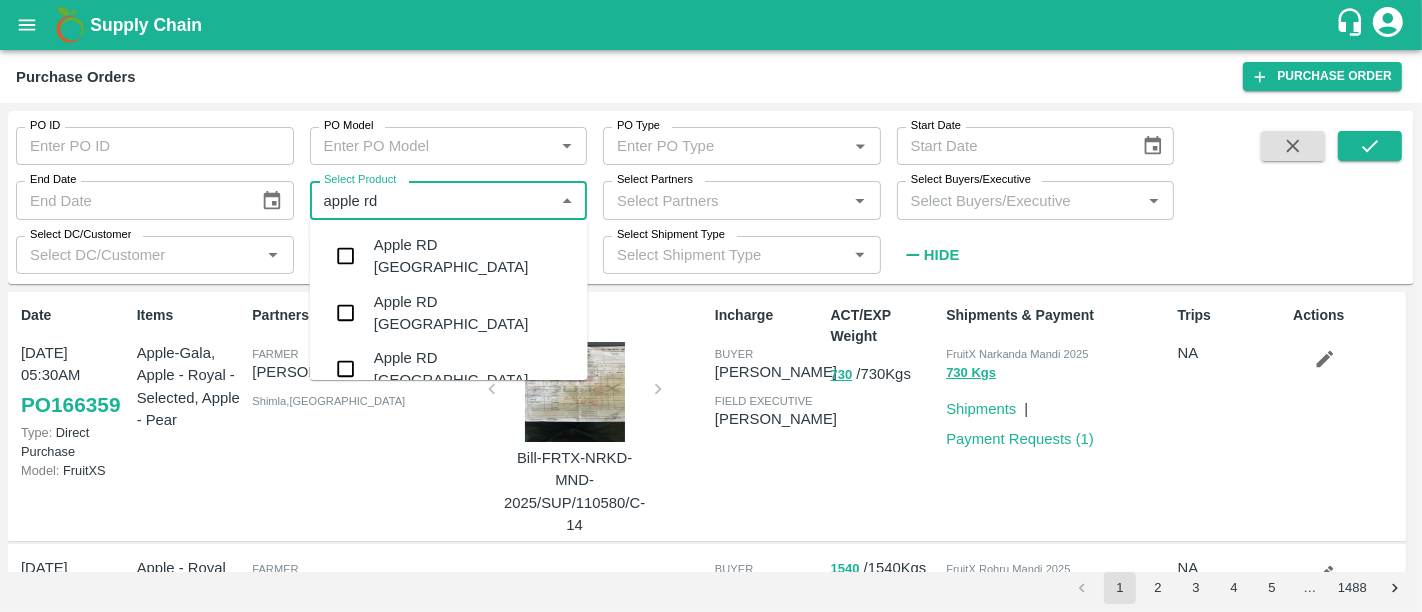 type on "apple rd i" 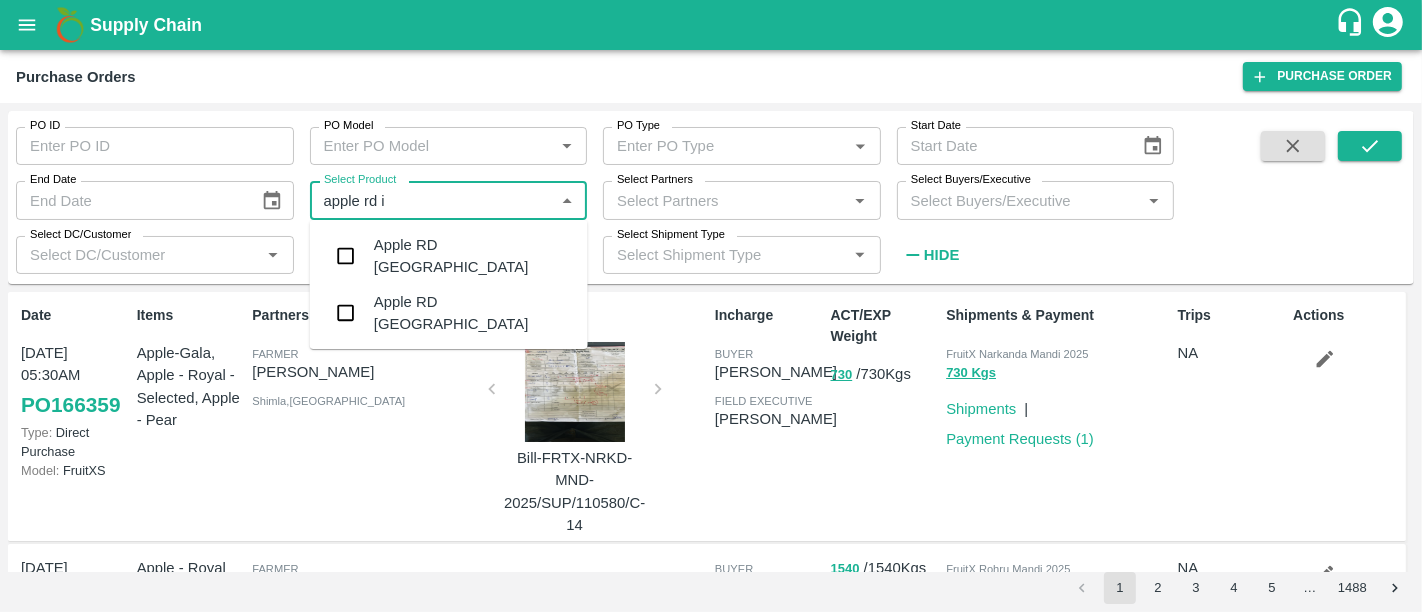 click on "Apple RD Iran" at bounding box center (449, 256) 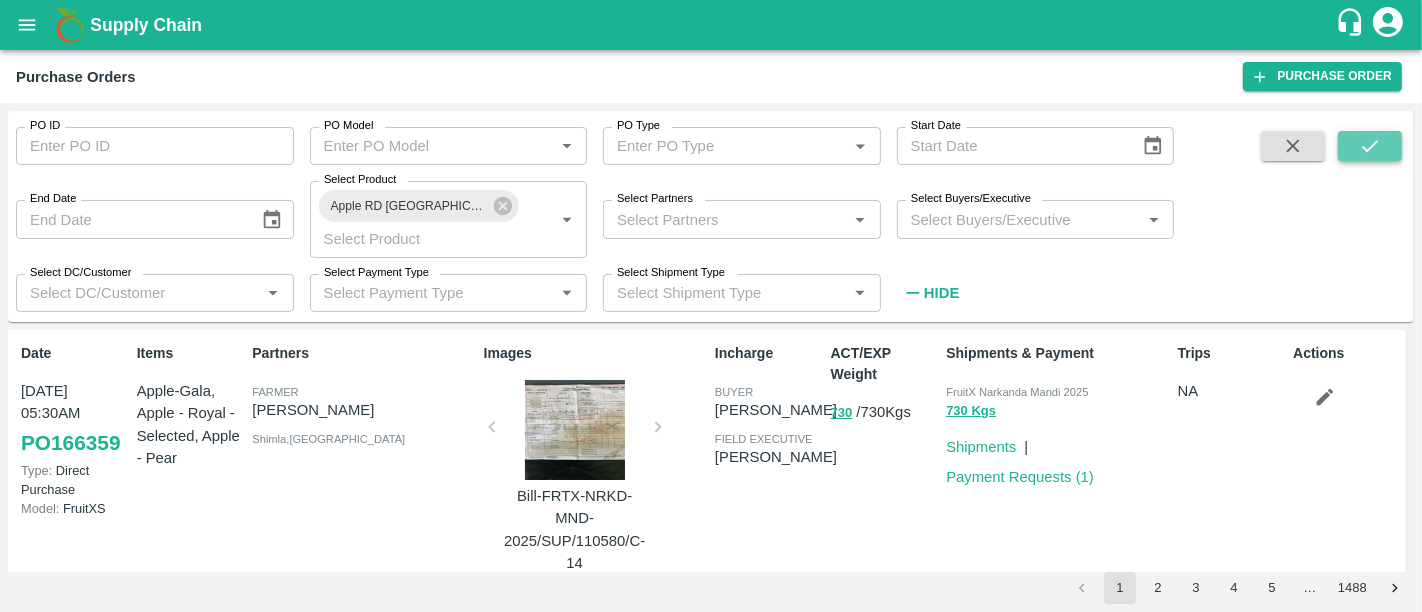 click at bounding box center [1370, 146] 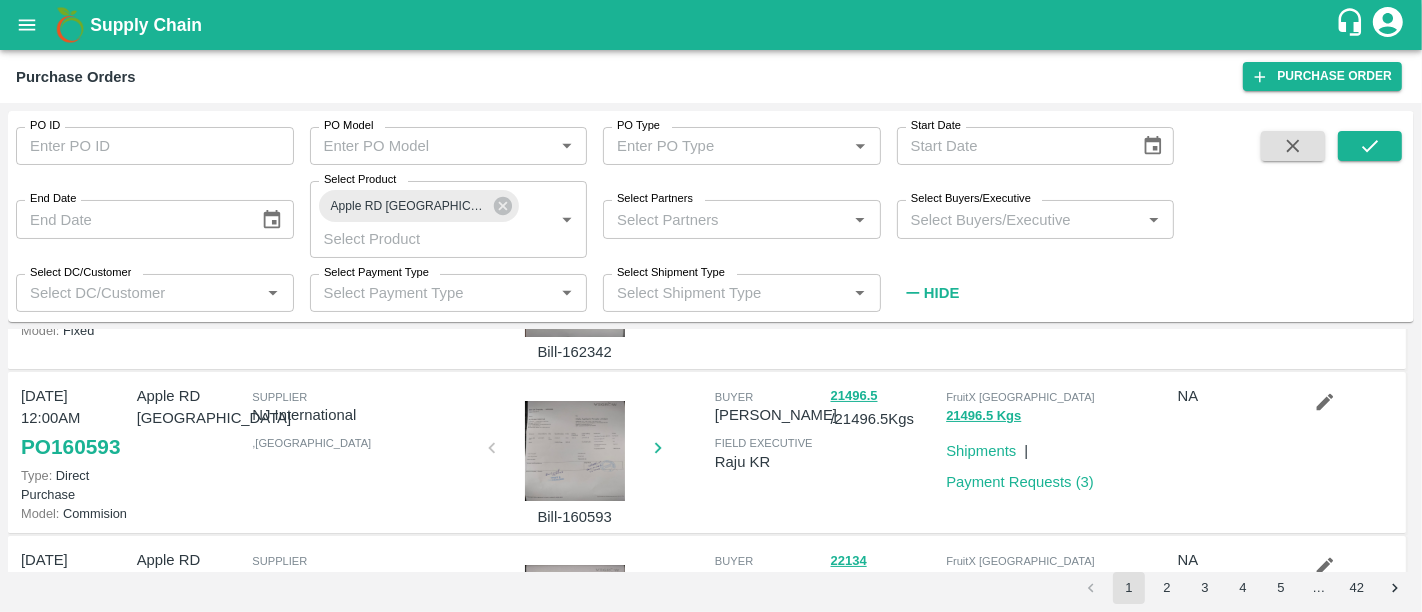 scroll, scrollTop: 0, scrollLeft: 0, axis: both 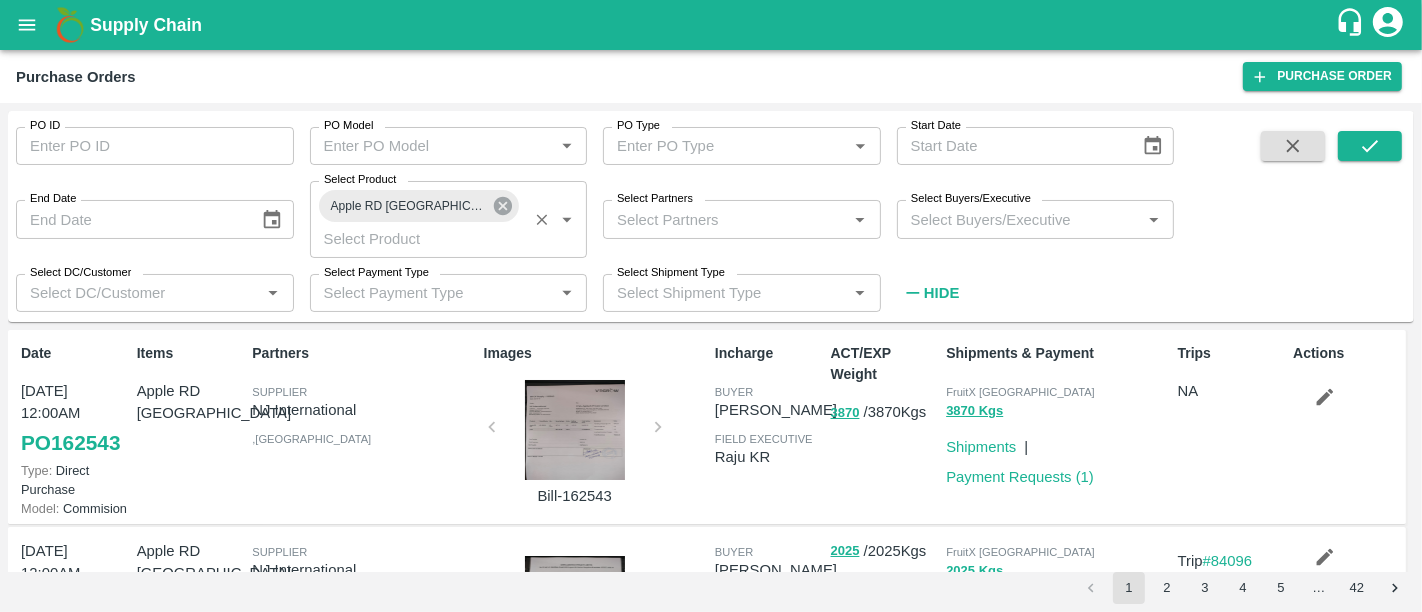 drag, startPoint x: 434, startPoint y: 204, endPoint x: 423, endPoint y: 206, distance: 11.18034 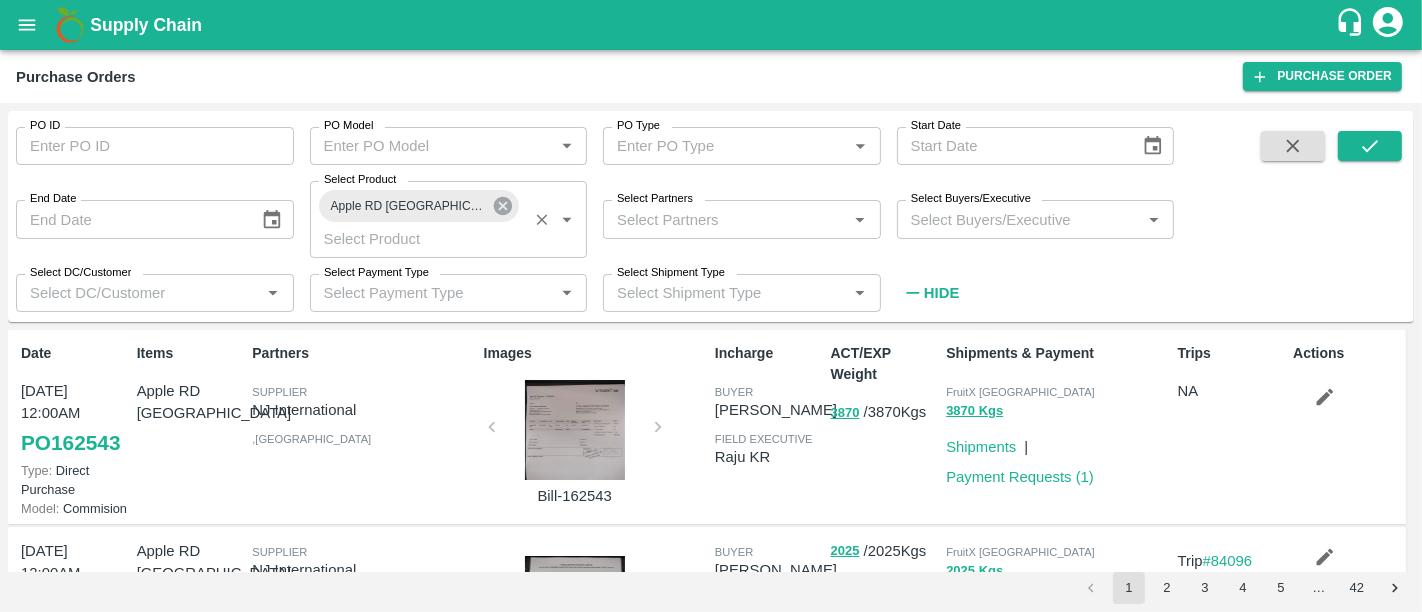 click on "Apple RD Iran" at bounding box center (419, 206) 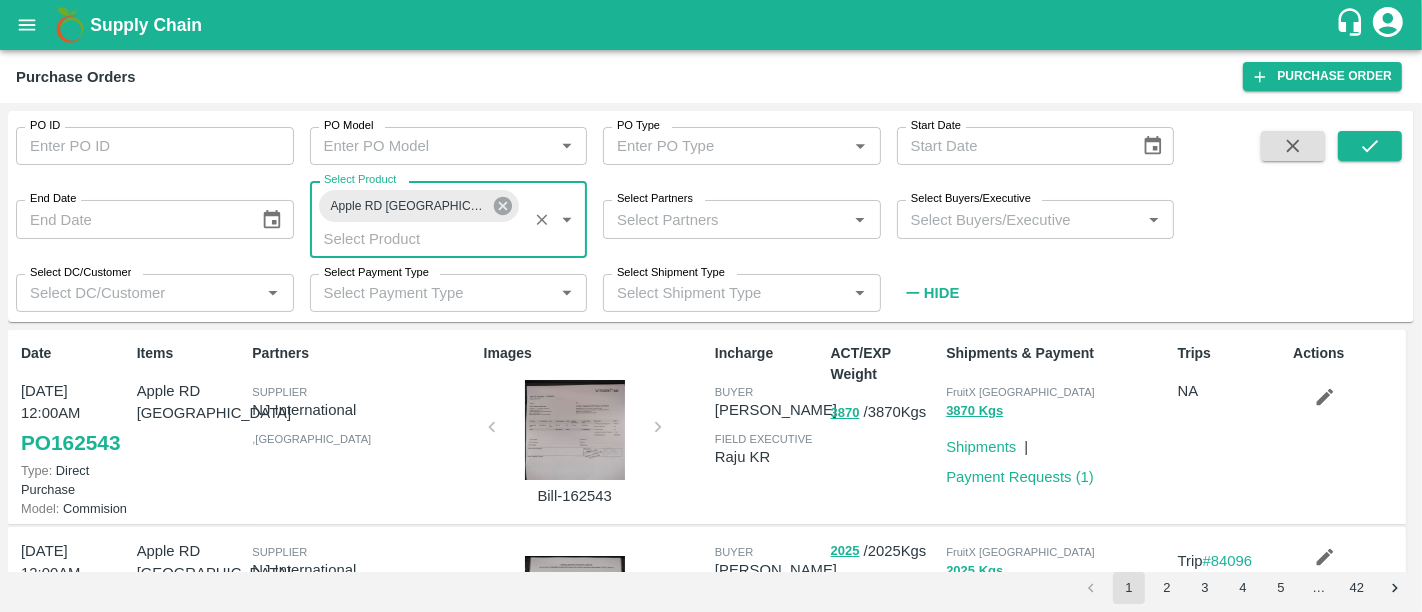 click 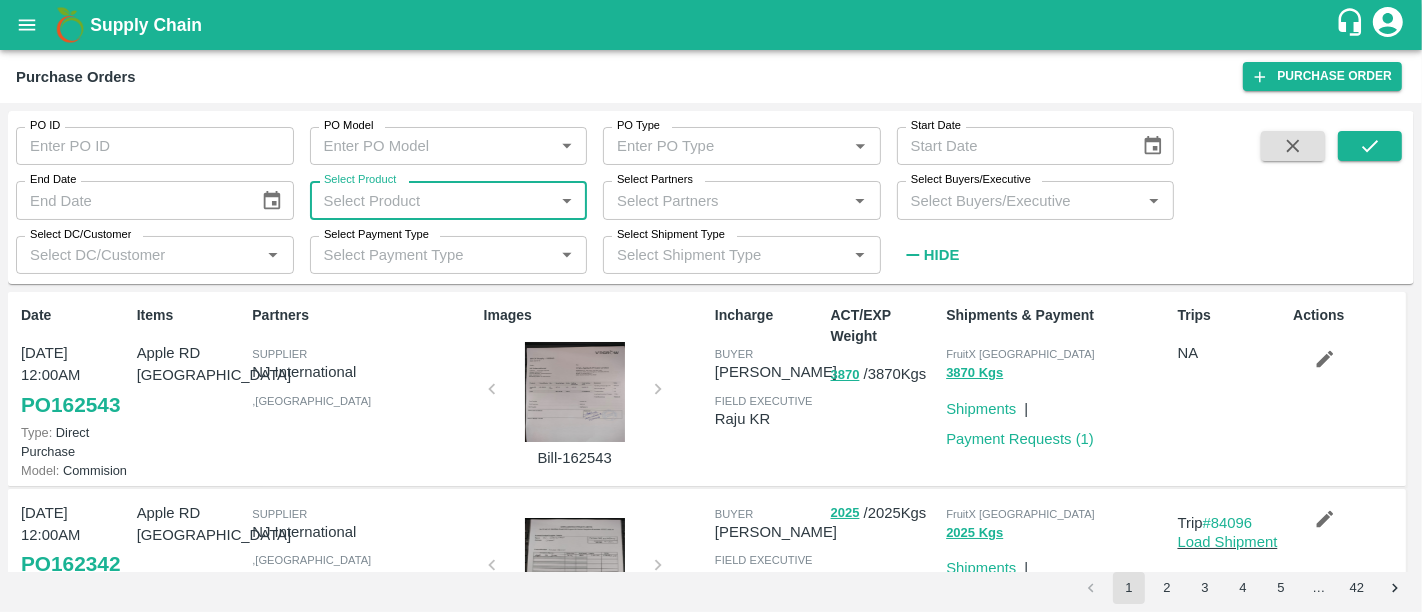 paste on "Apple RD Turkey" 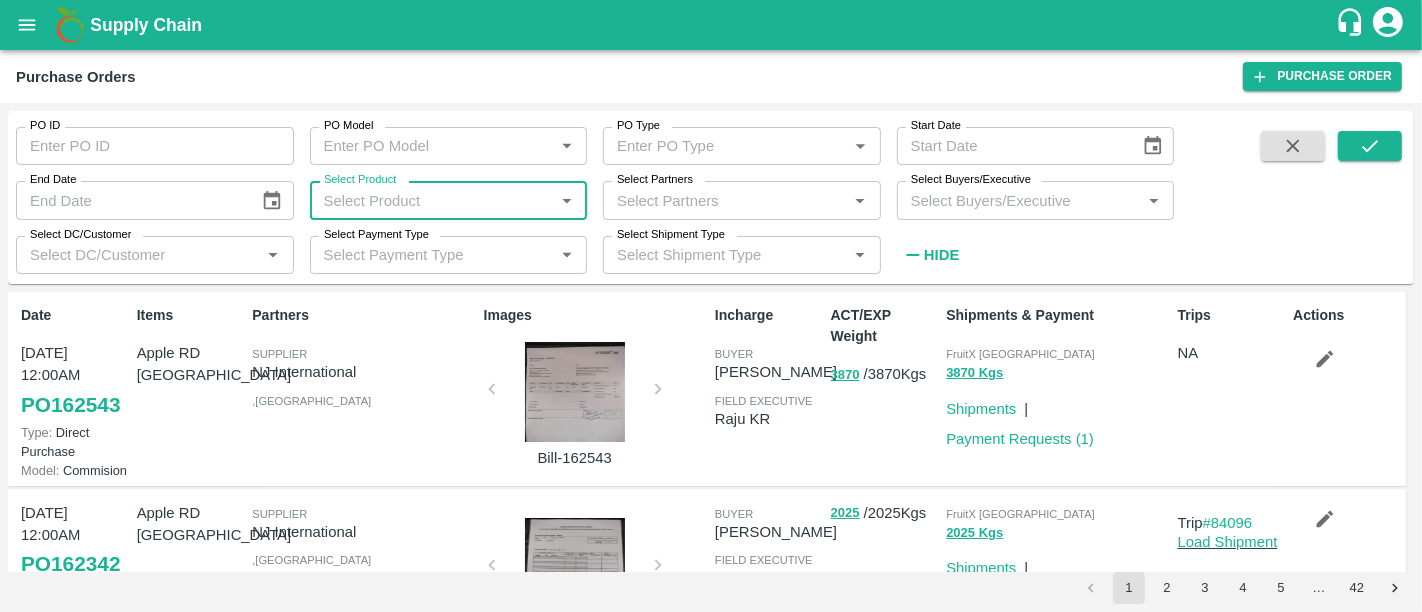 type on "Apple RD Turkey" 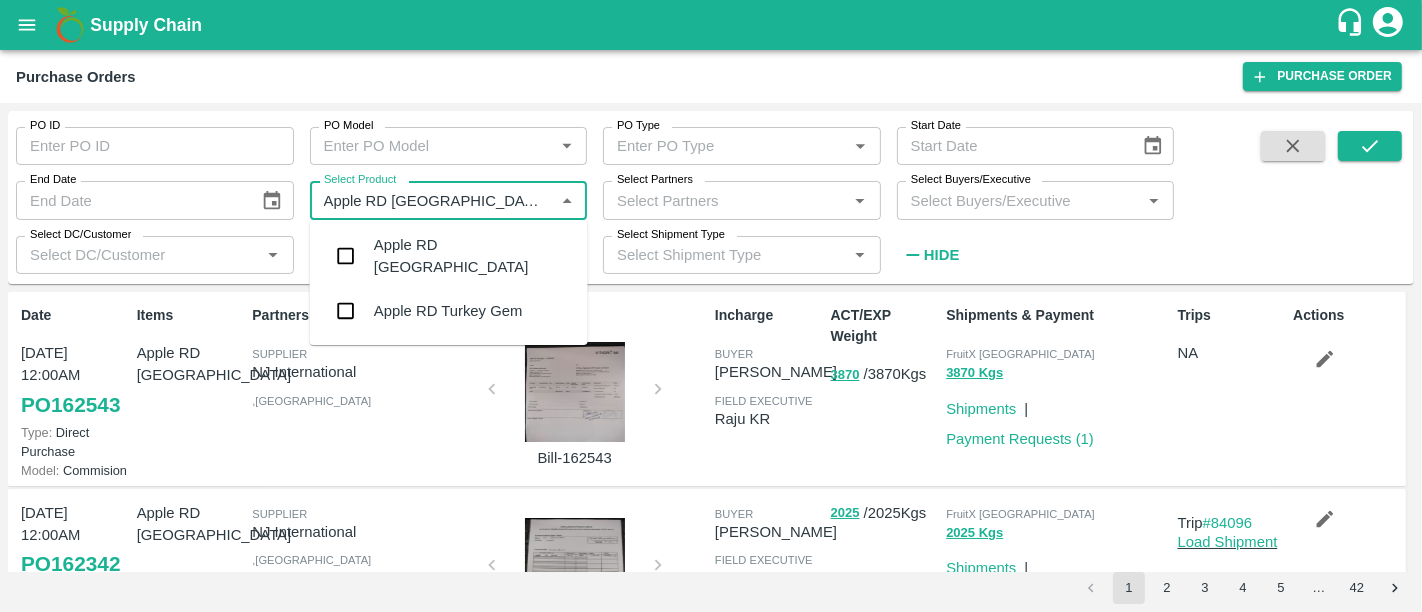 click on "Apple RD Turkey" at bounding box center [449, 256] 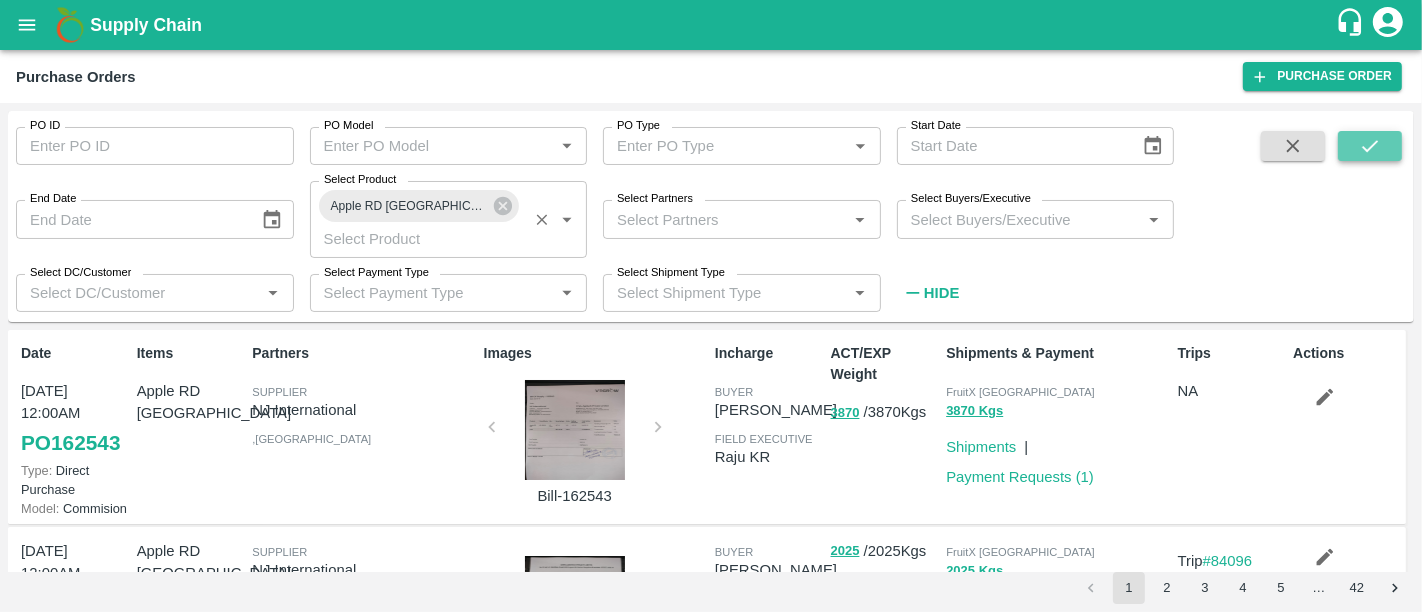 click 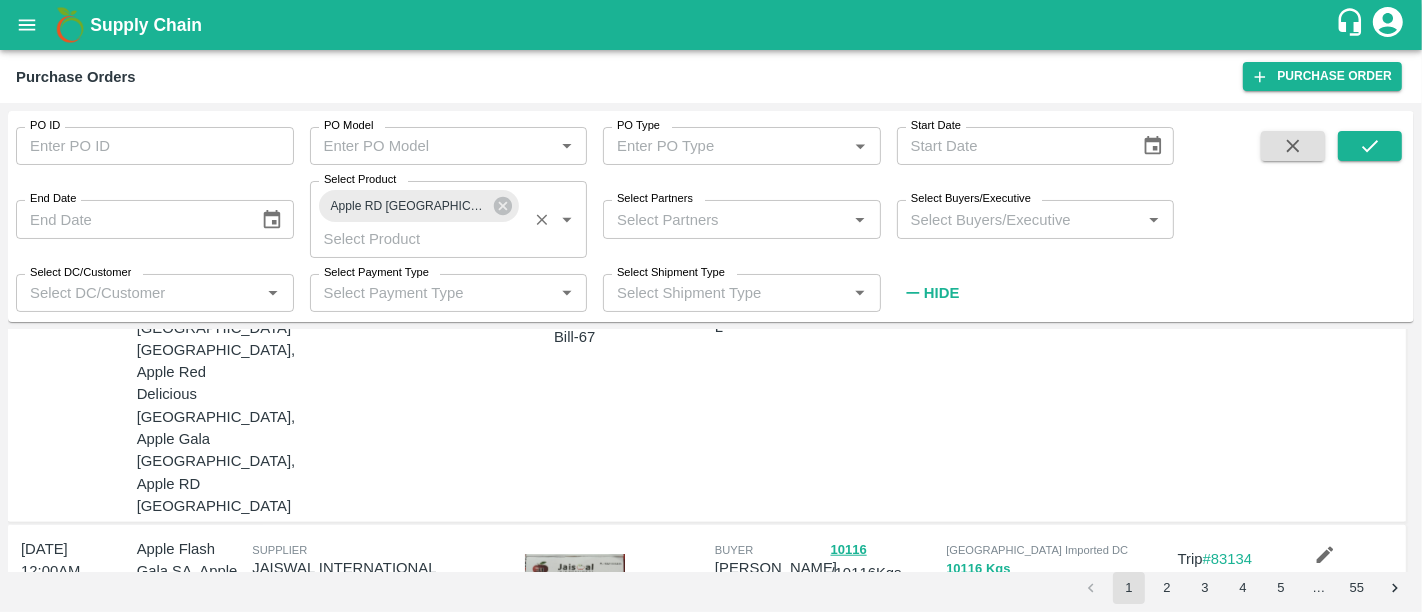 scroll, scrollTop: 1603, scrollLeft: 0, axis: vertical 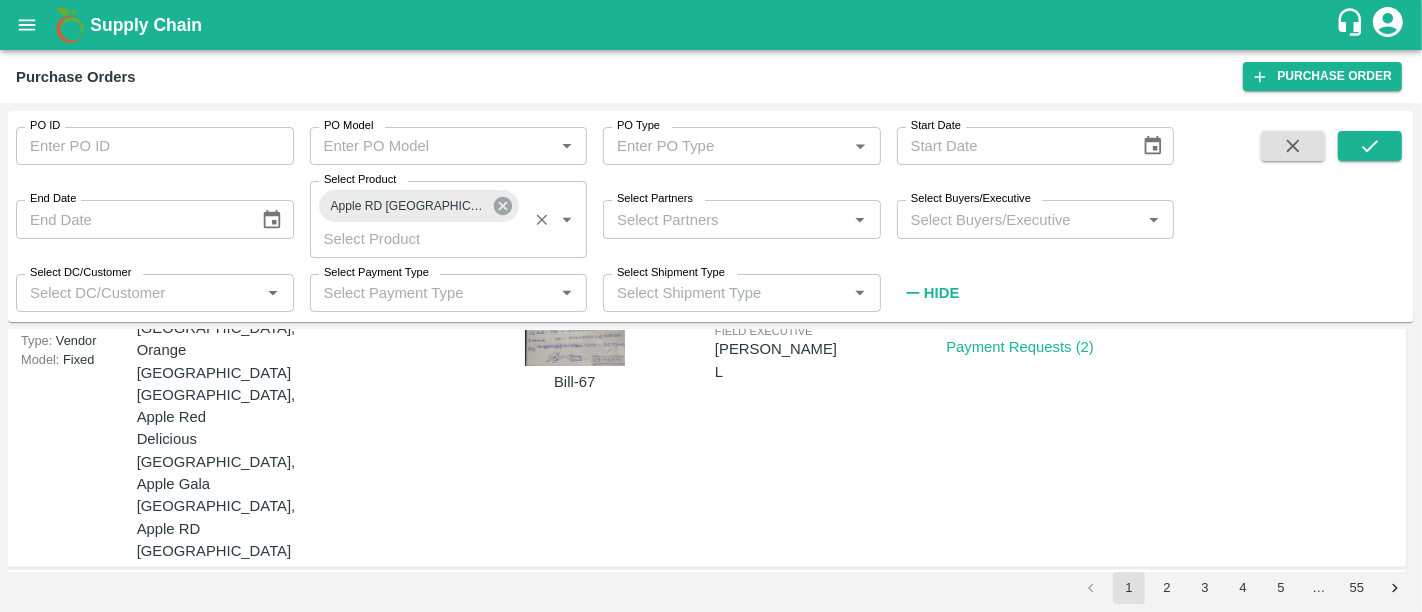 click 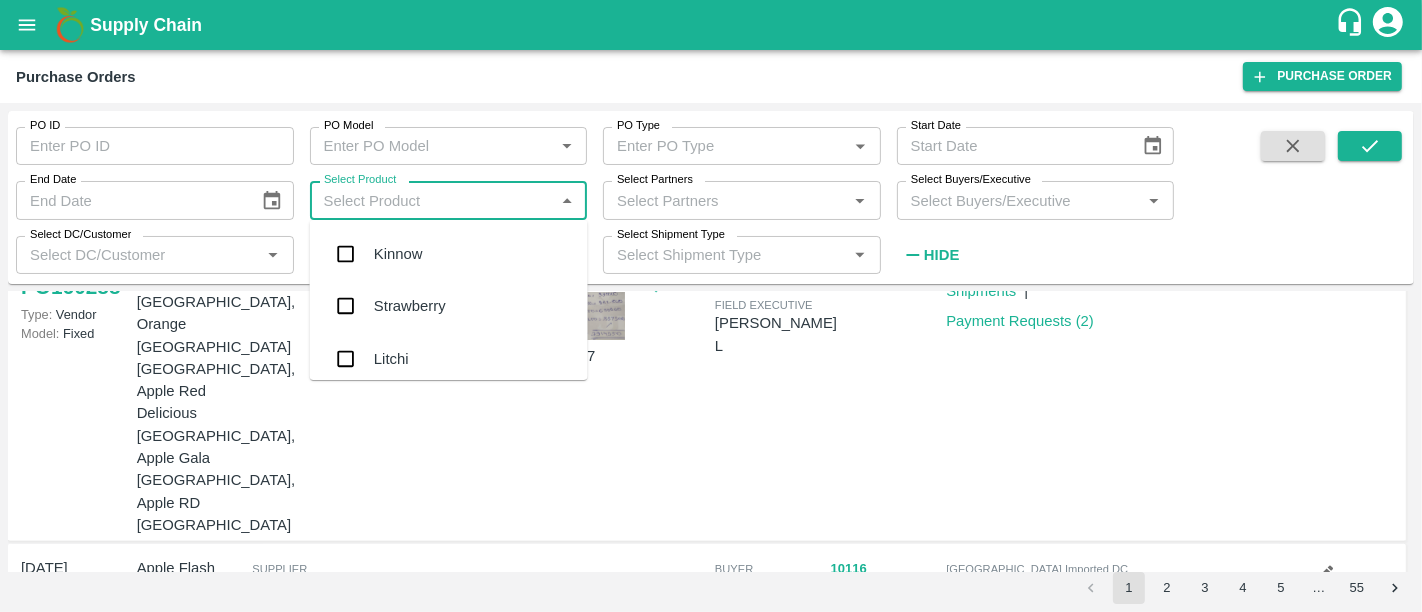 click on "Select Product" at bounding box center (432, 200) 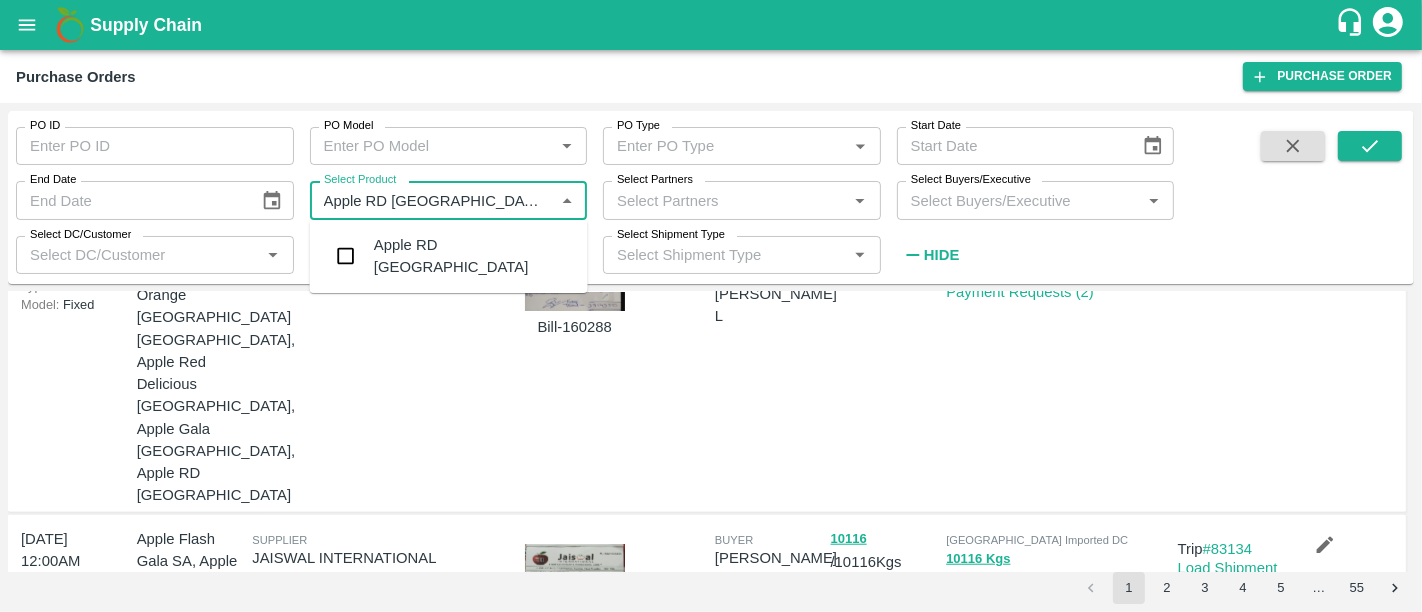 click on "Apple RD USA" at bounding box center (449, 256) 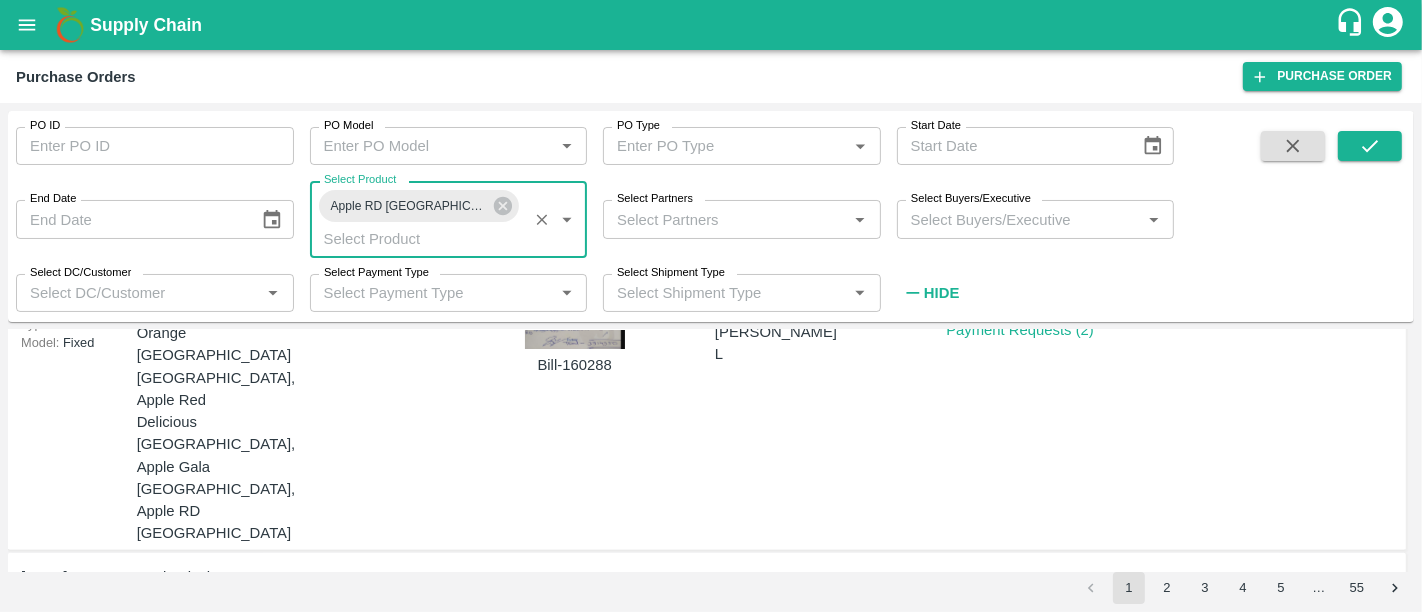 scroll, scrollTop: 1648, scrollLeft: 0, axis: vertical 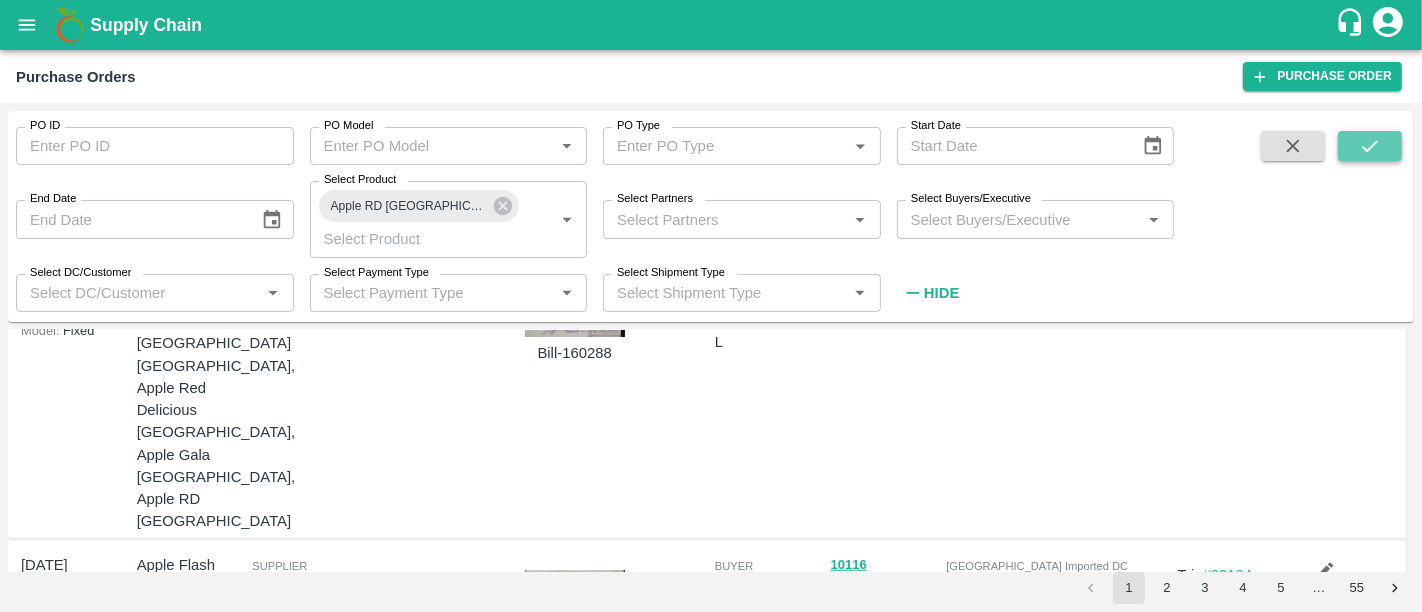 click 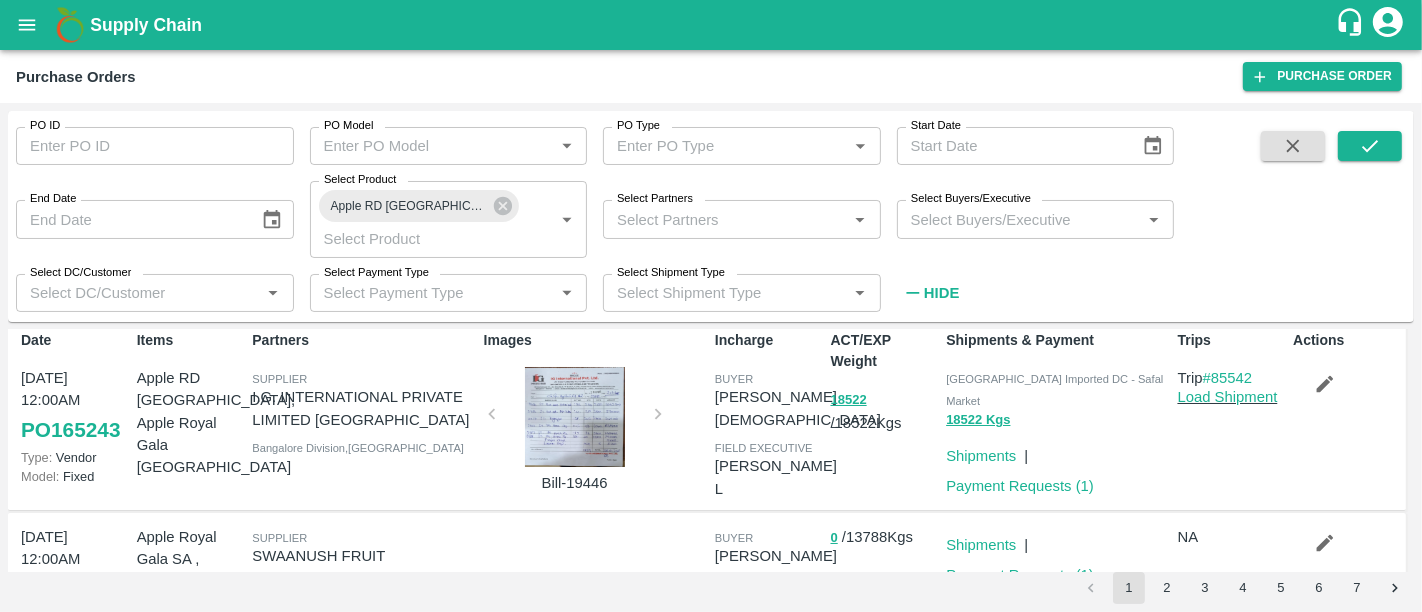 scroll, scrollTop: 0, scrollLeft: 0, axis: both 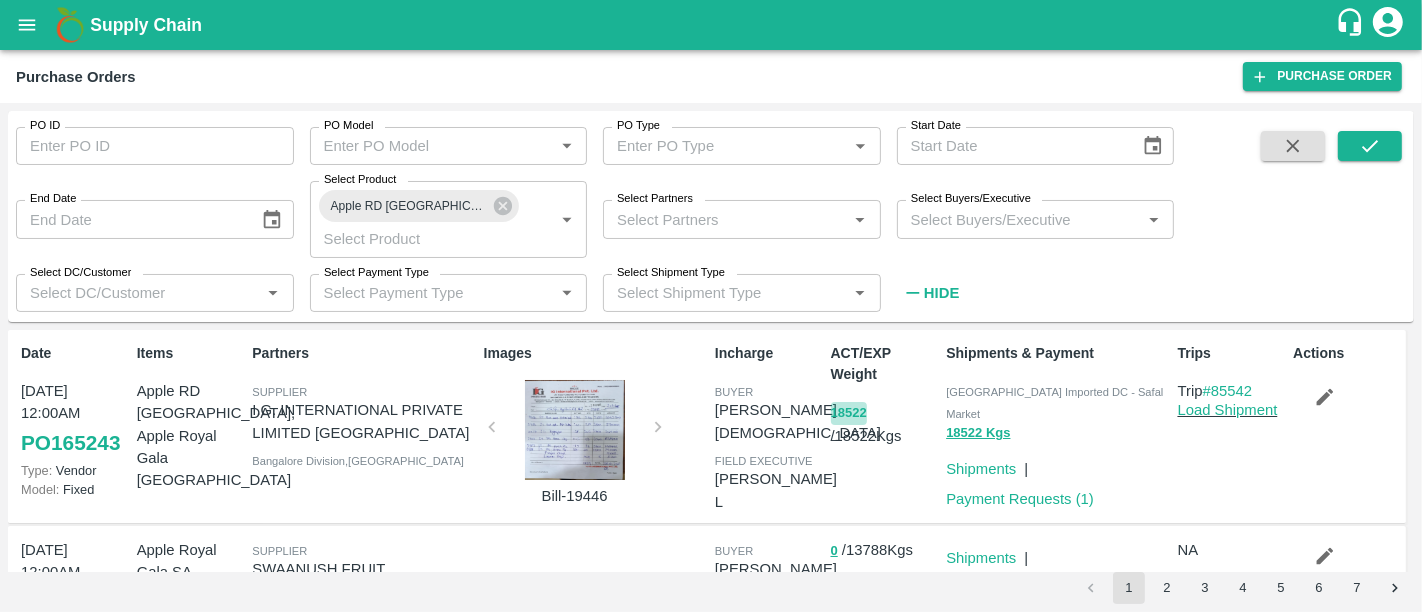 click on "18522" at bounding box center [849, 413] 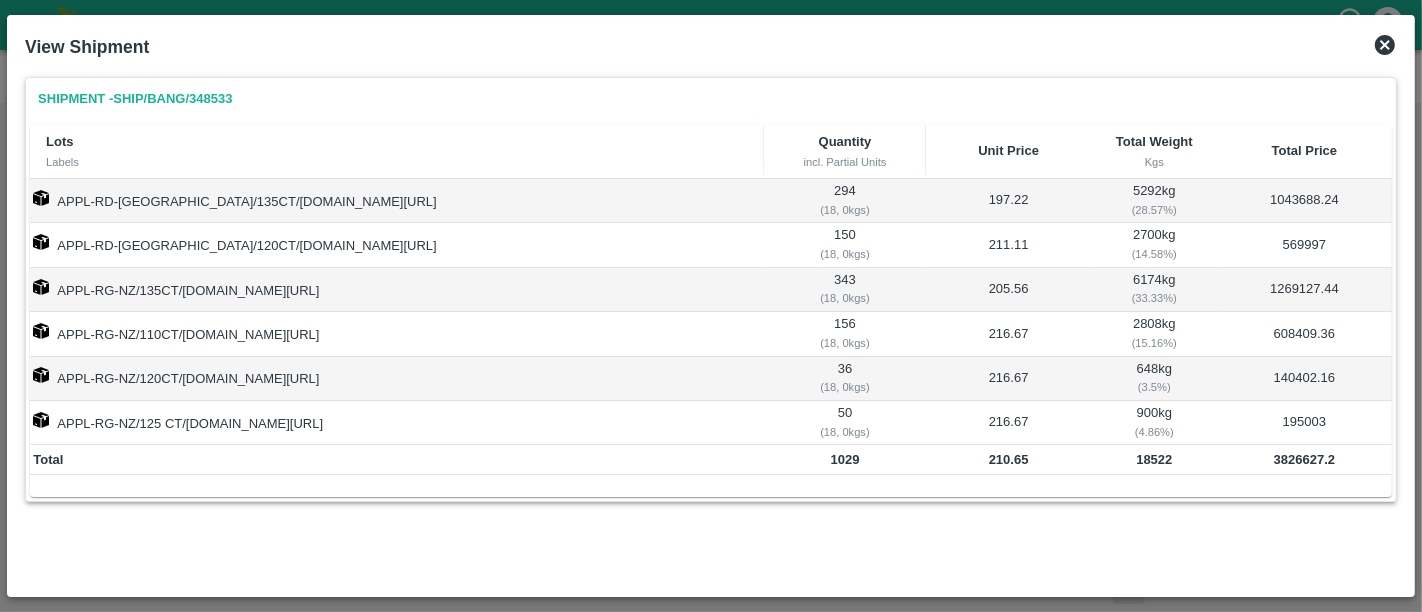 click 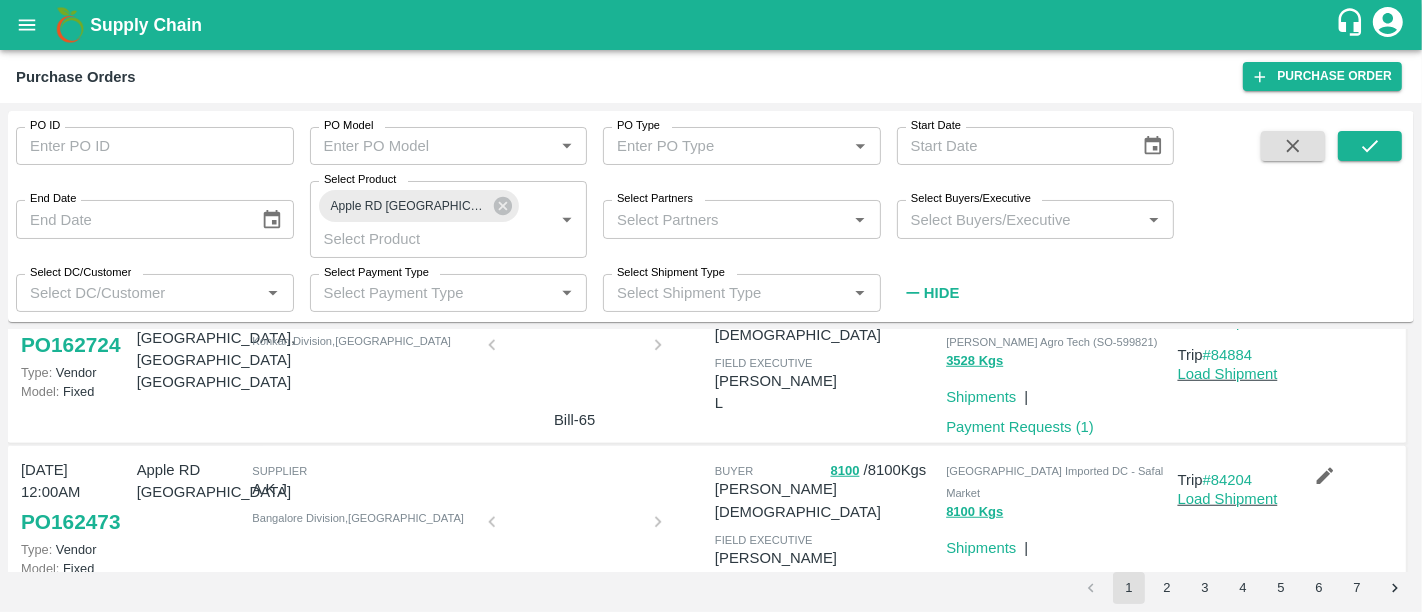 scroll, scrollTop: 1494, scrollLeft: 0, axis: vertical 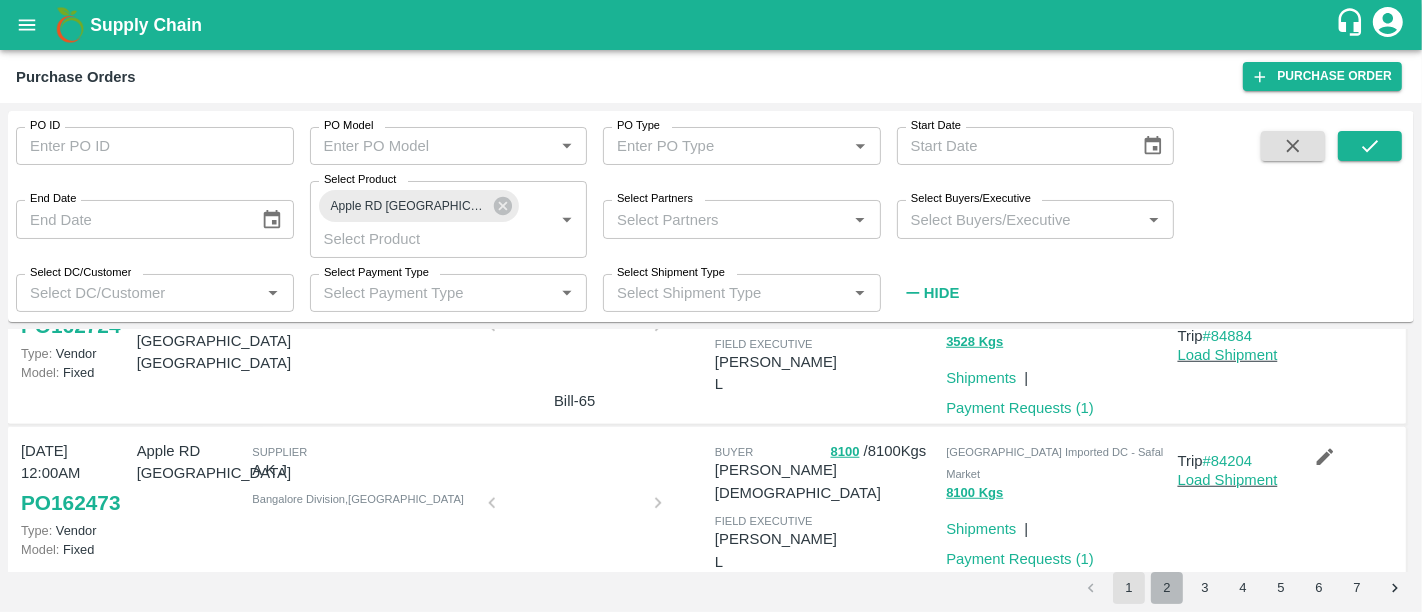 click on "2" at bounding box center (1167, 588) 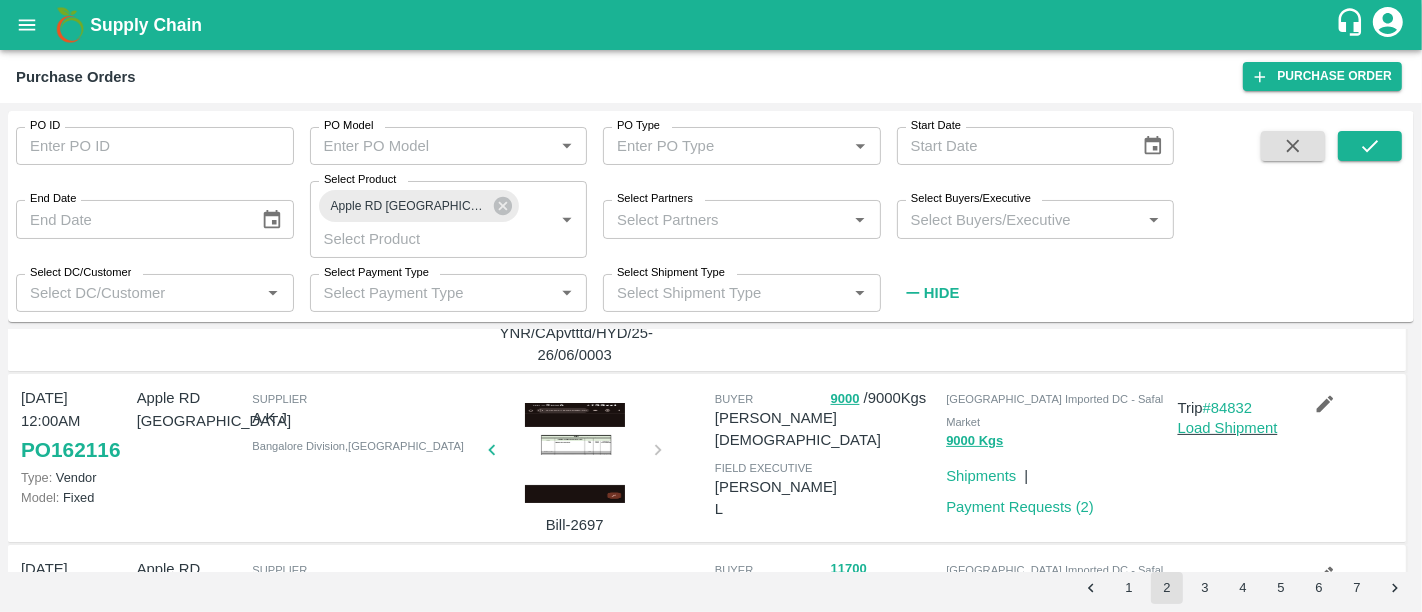 scroll, scrollTop: 563, scrollLeft: 0, axis: vertical 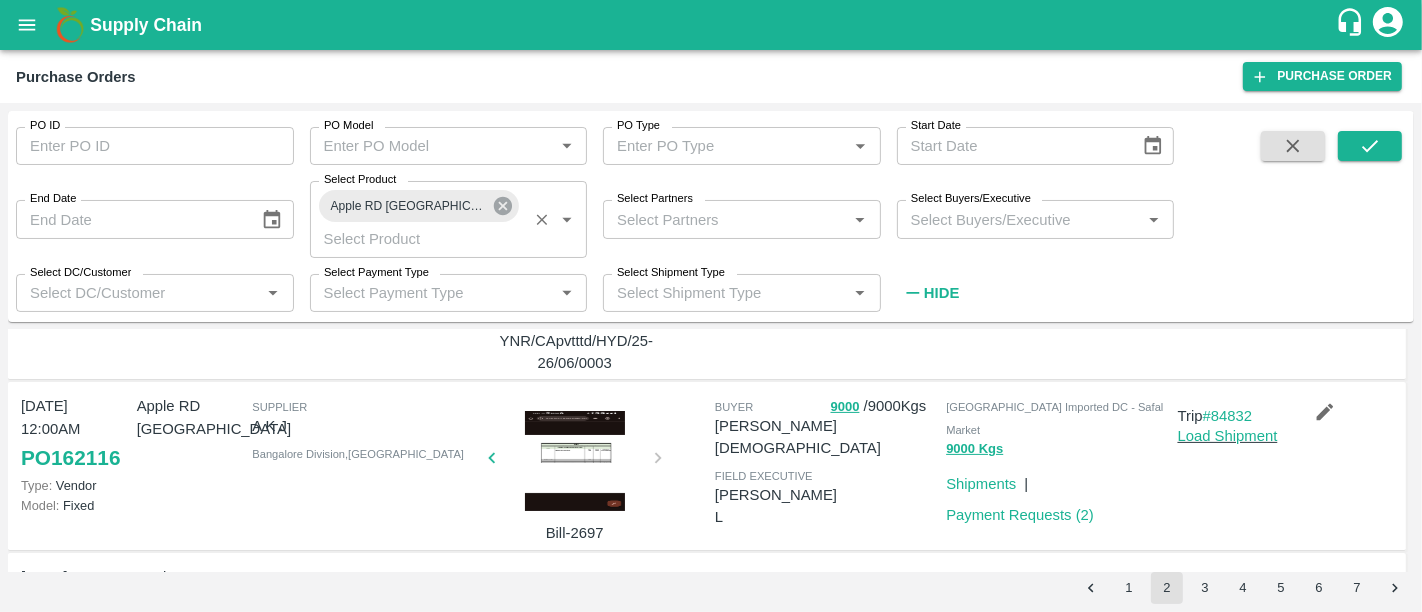 click 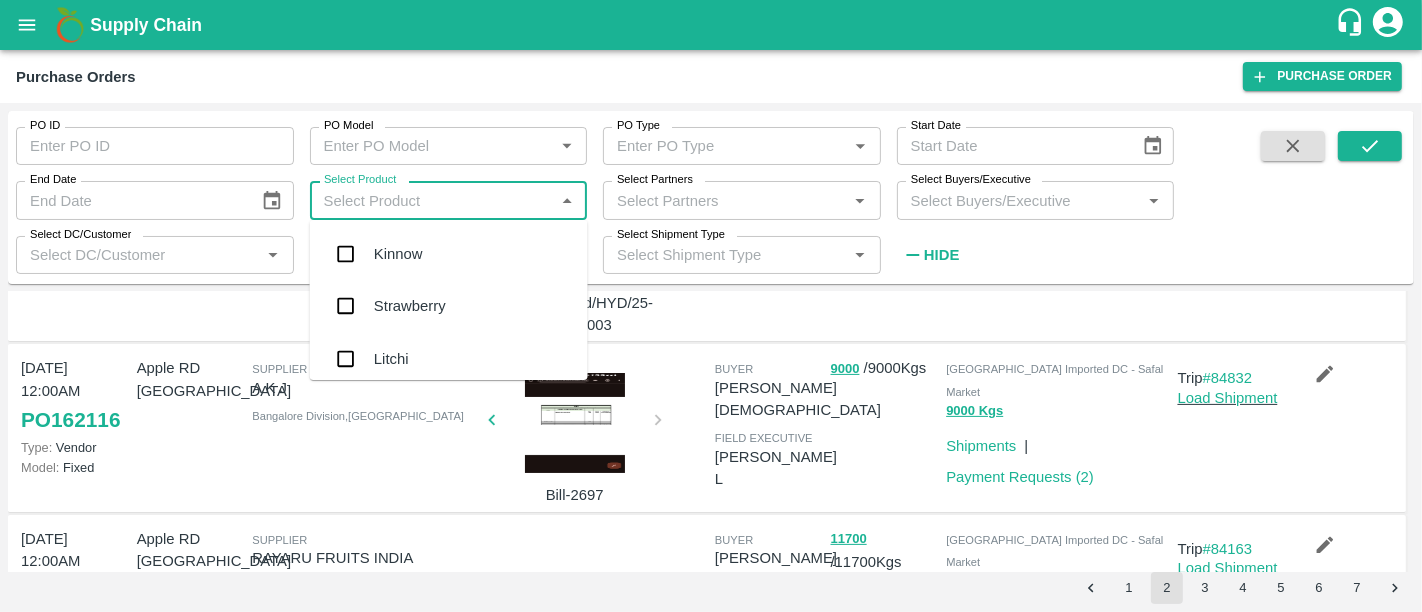 click on "Select Product" at bounding box center (432, 200) 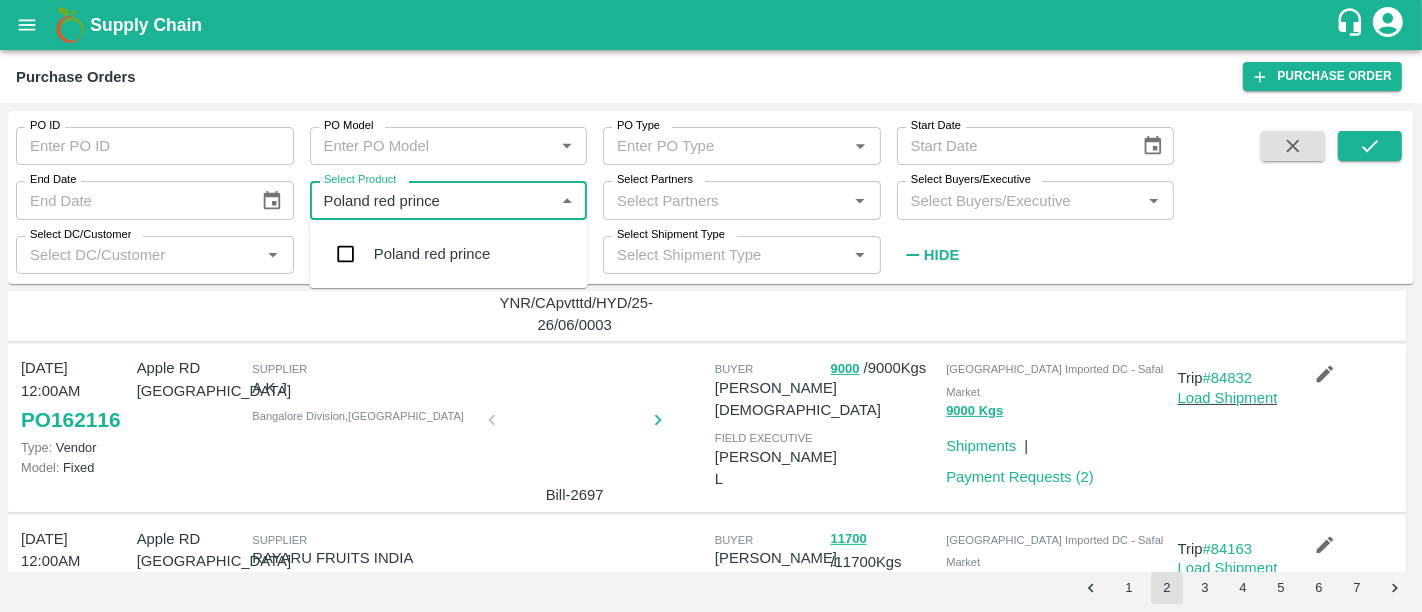 click on "Poland red prince" at bounding box center (432, 254) 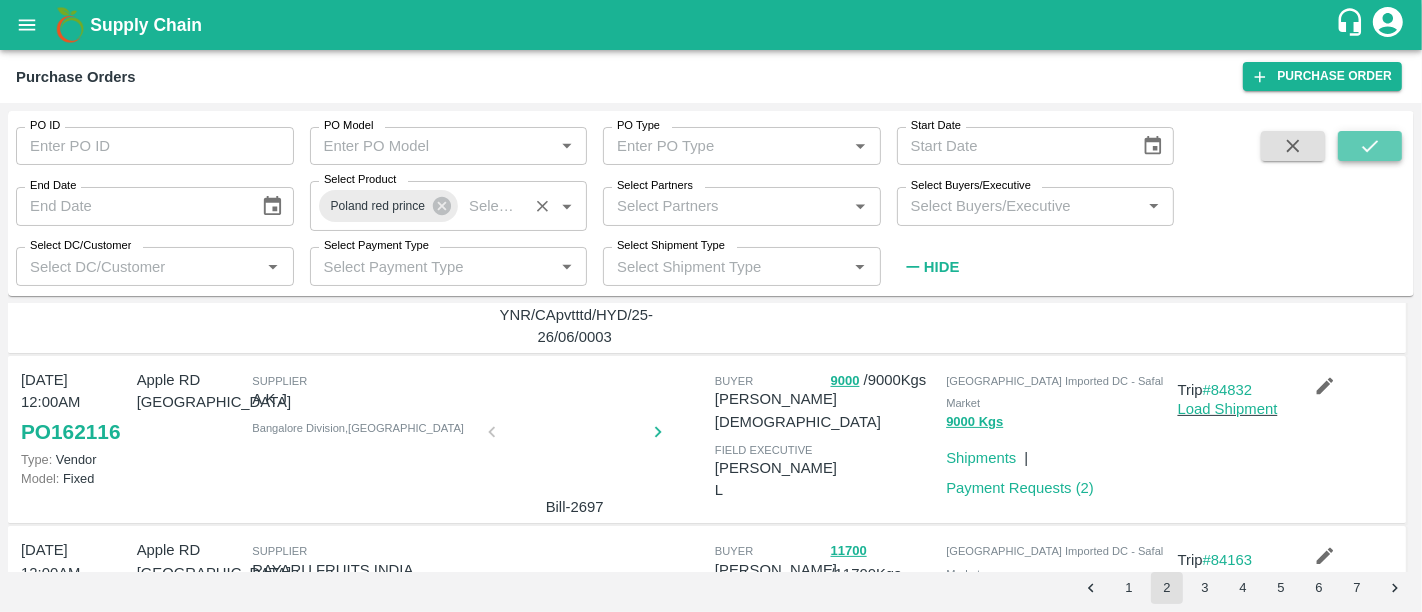 click 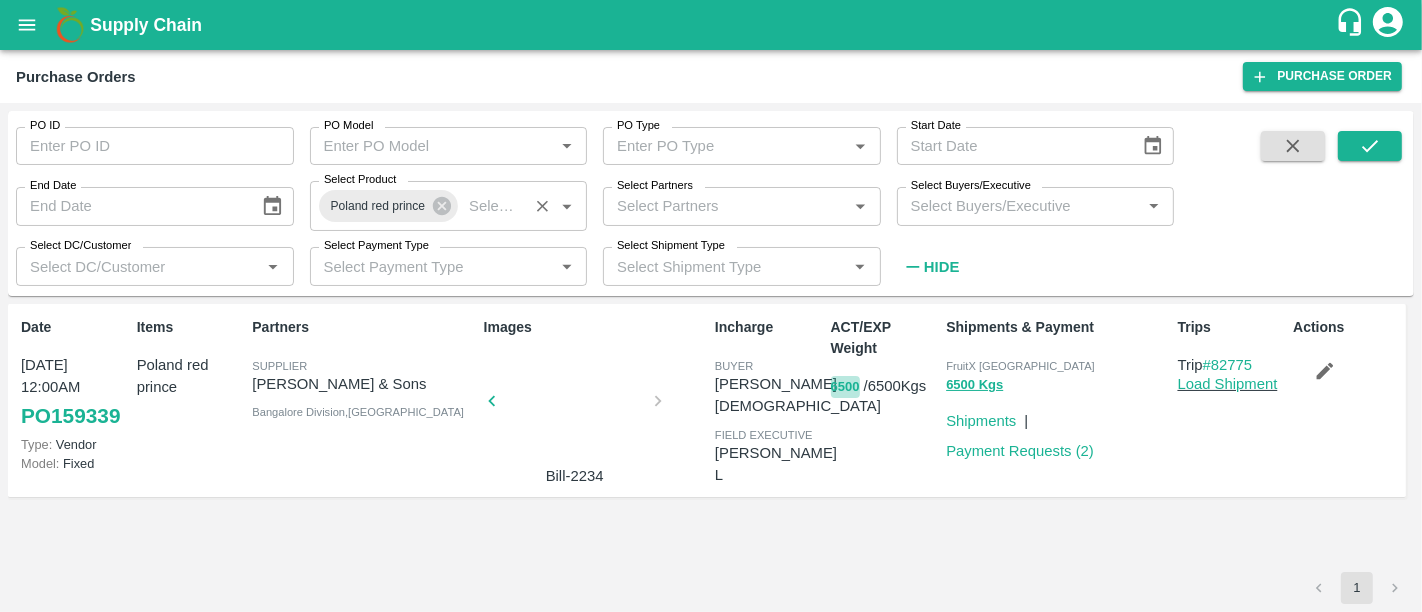 click on "6500" at bounding box center (845, 387) 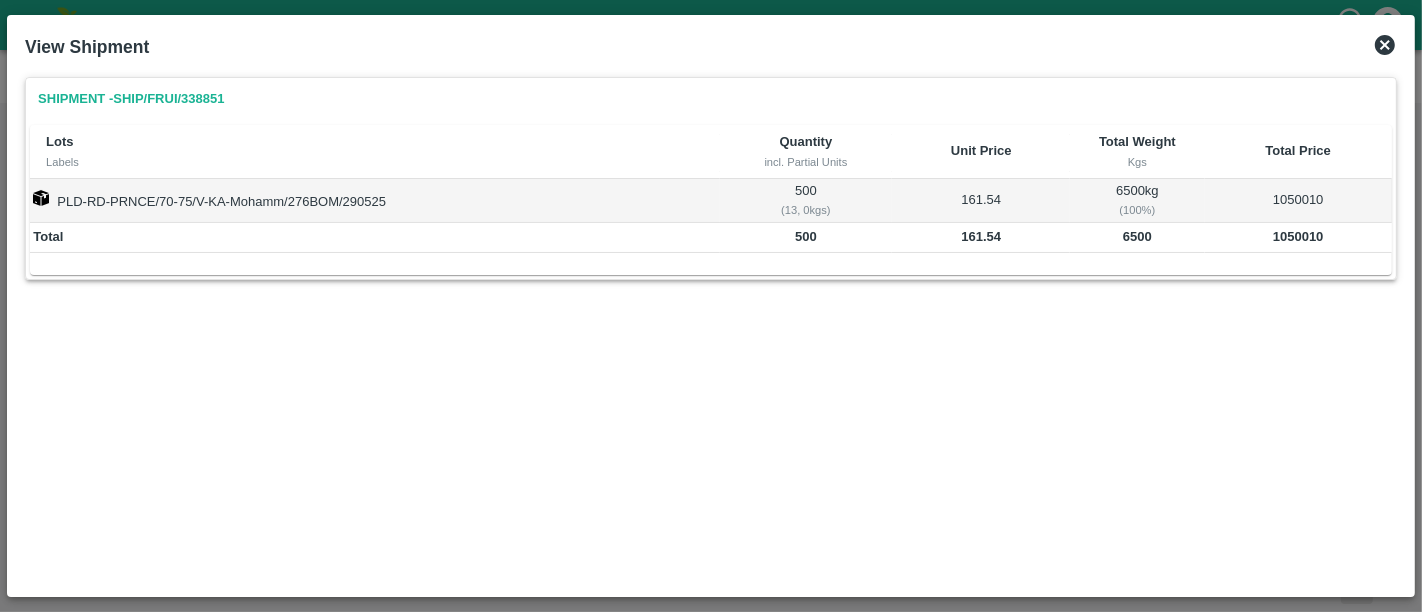 click 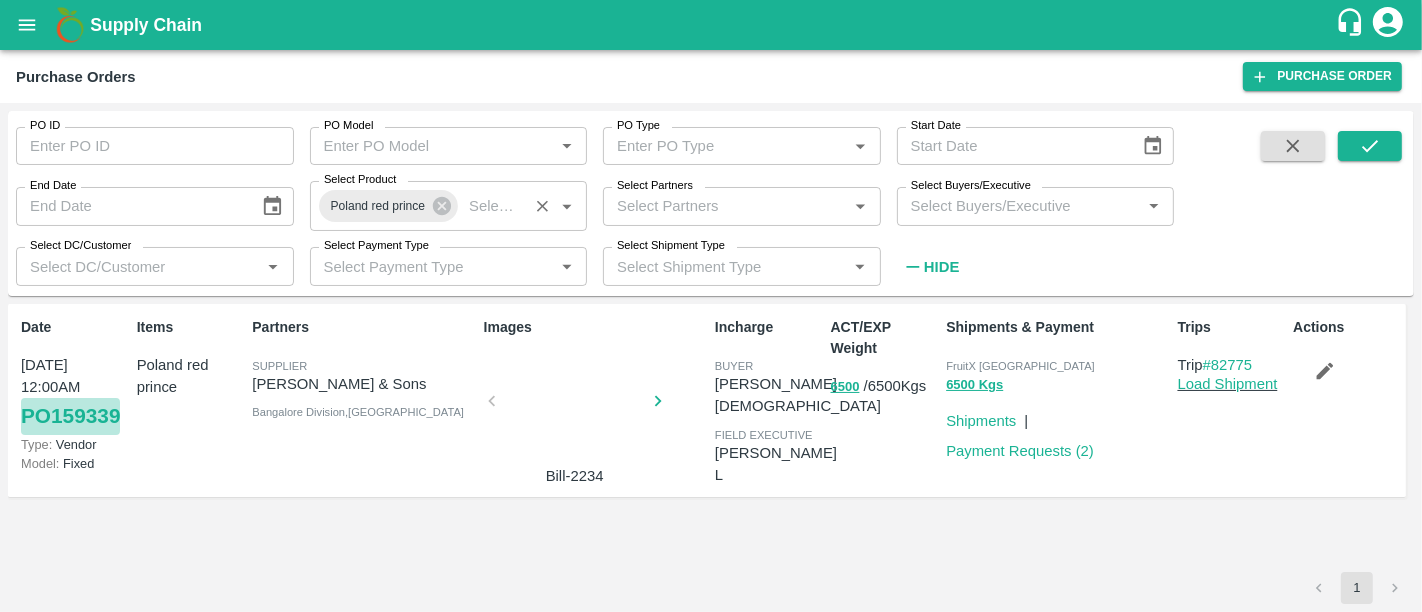 click on "PO  159339" at bounding box center [70, 416] 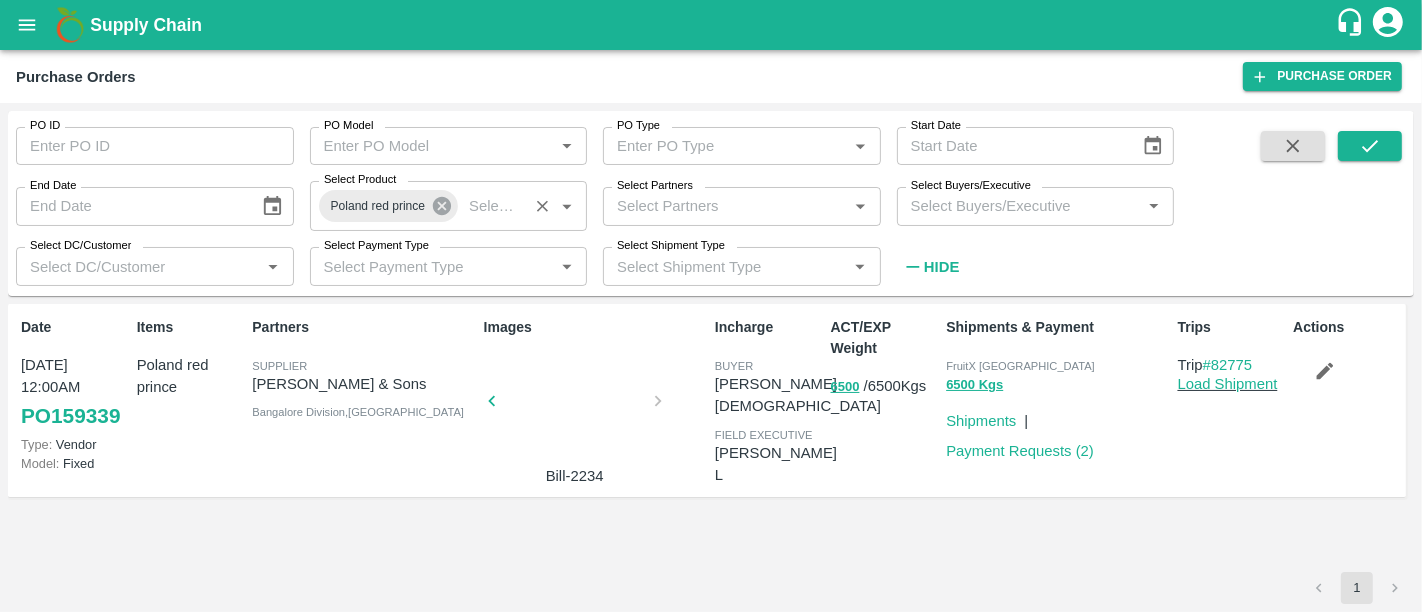 click 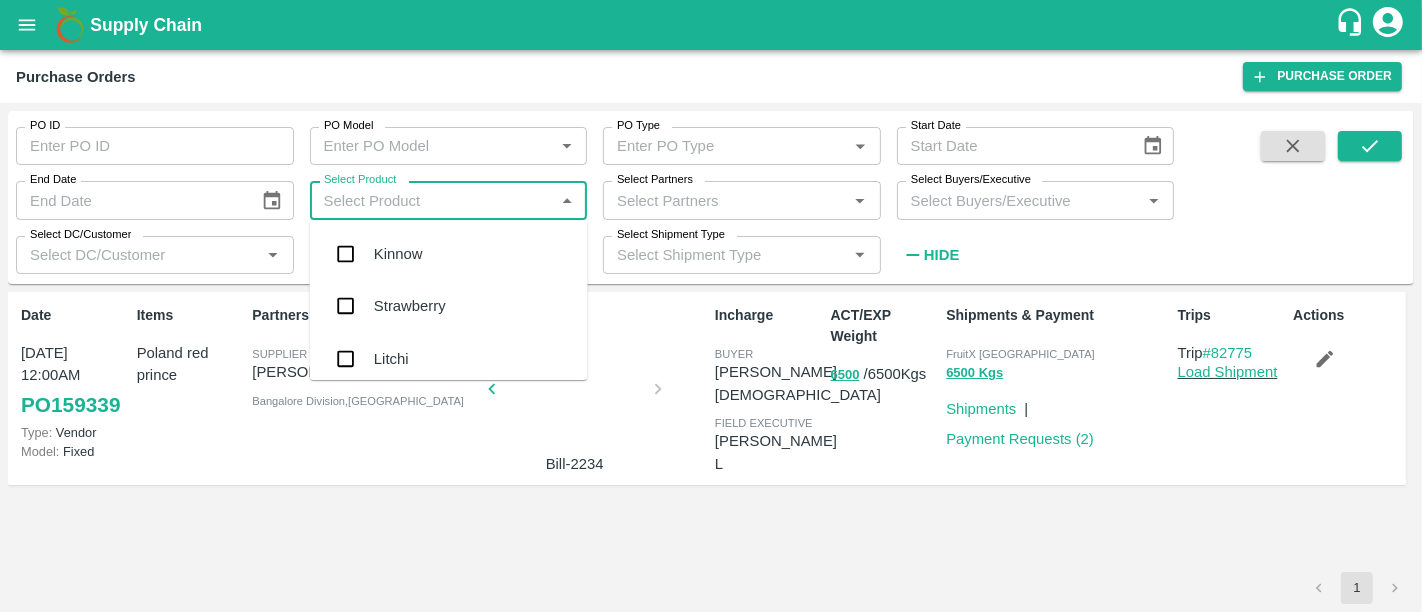 click on "Select Product" at bounding box center (432, 200) 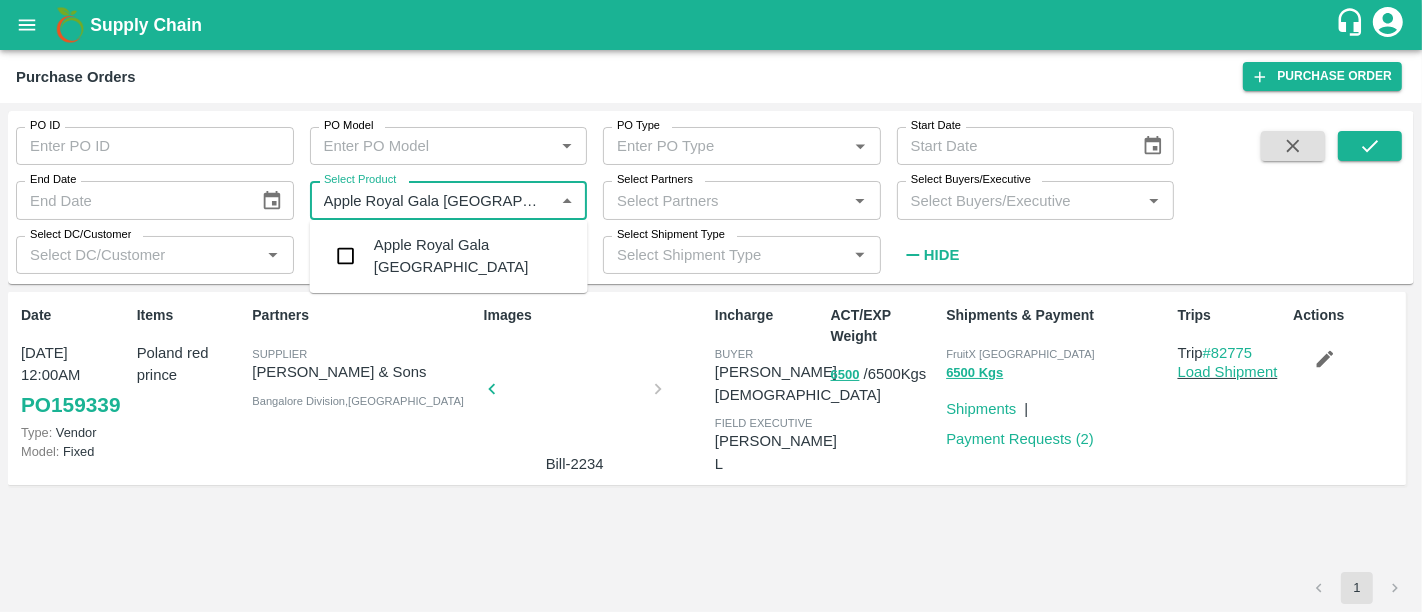 click on "Apple Royal Gala Chile" at bounding box center (473, 256) 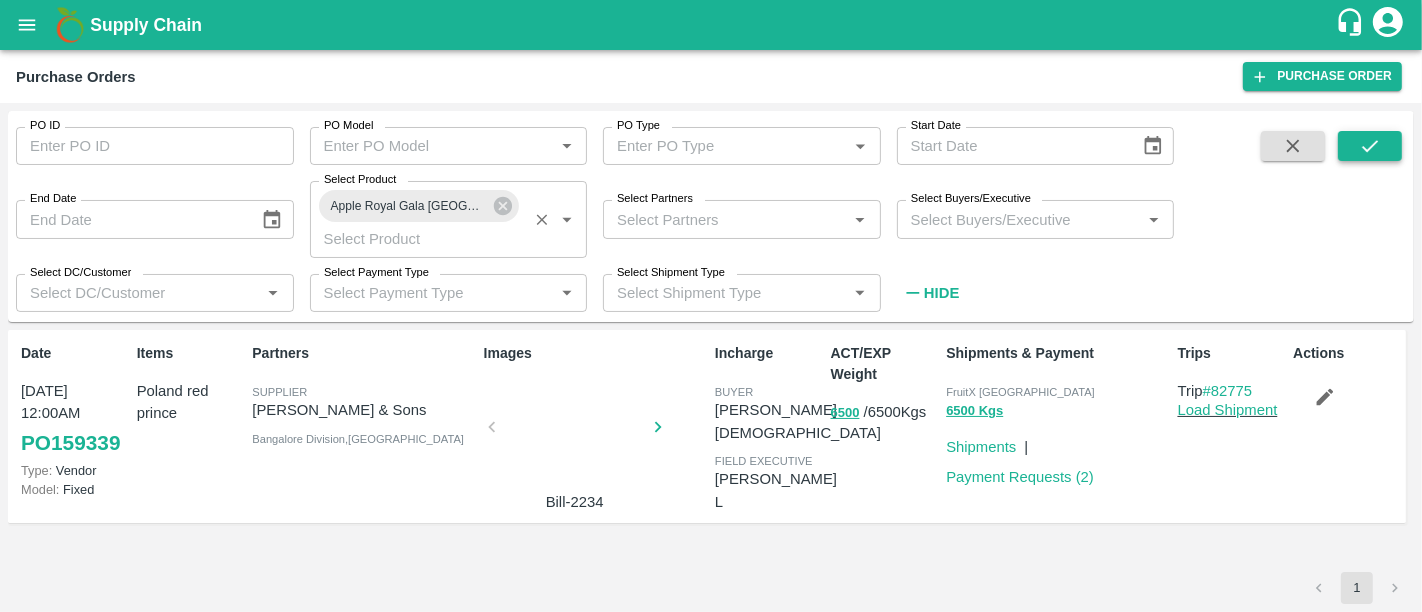 drag, startPoint x: 1373, startPoint y: 166, endPoint x: 1377, endPoint y: 151, distance: 15.524175 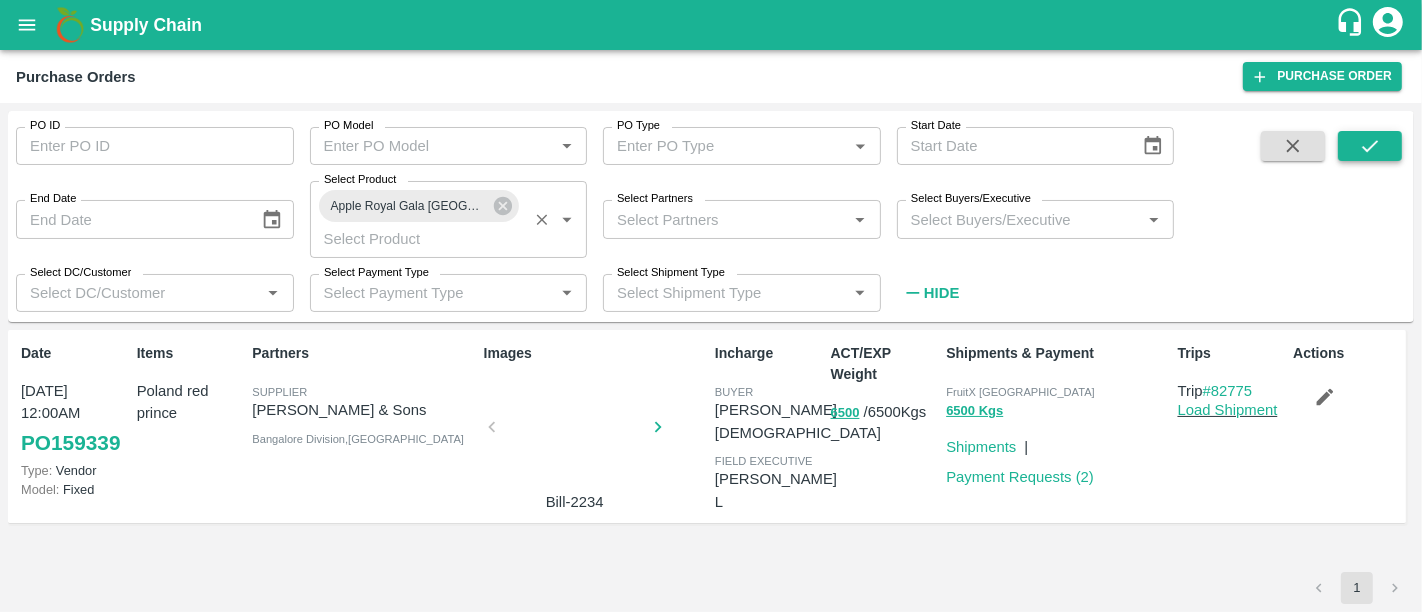 click at bounding box center (1370, 220) 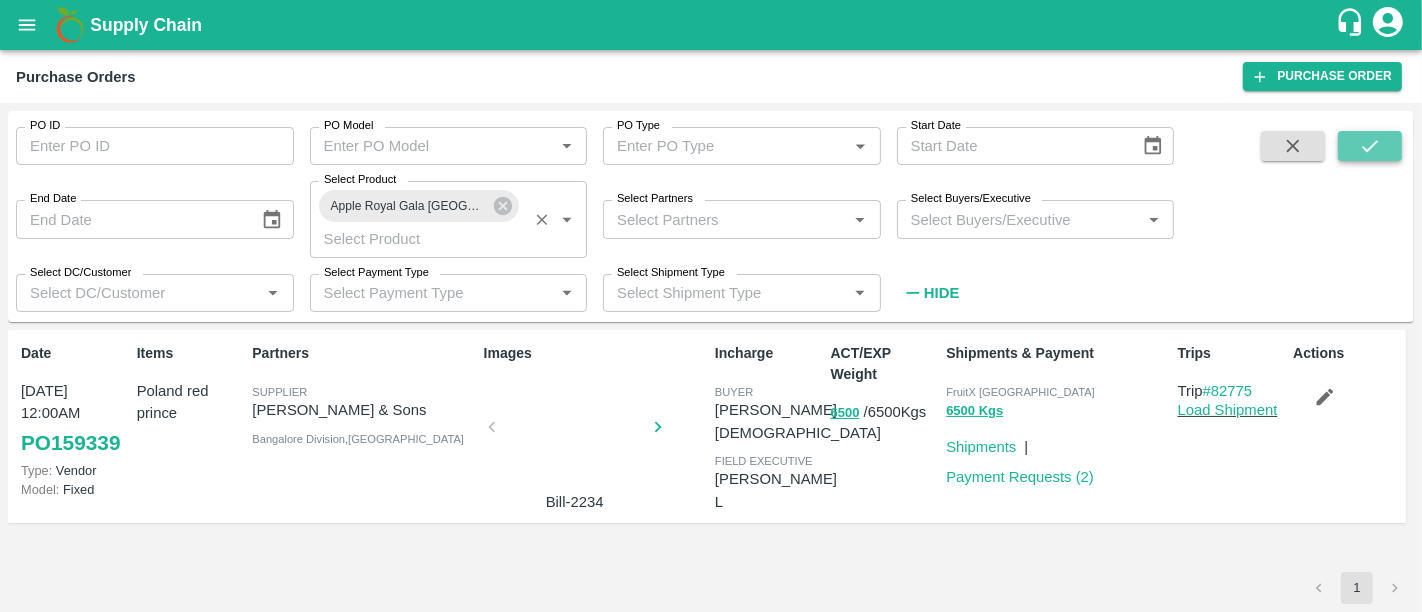 click 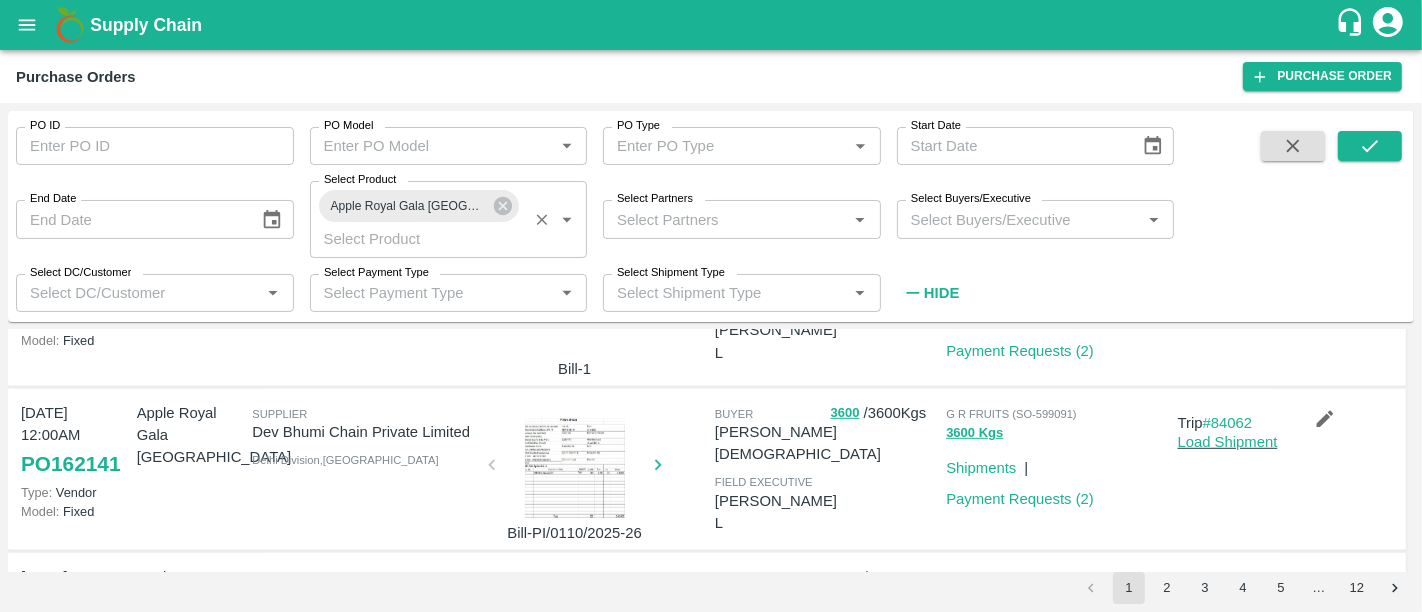 scroll, scrollTop: 1213, scrollLeft: 0, axis: vertical 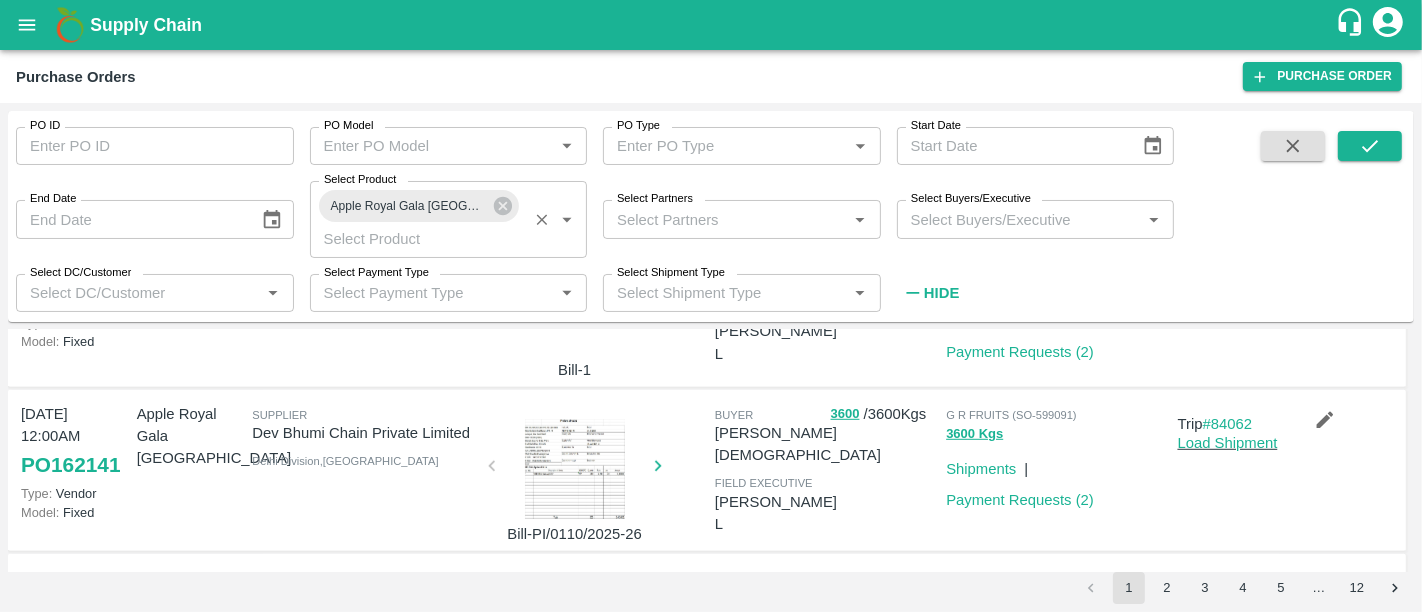 click at bounding box center (575, 469) 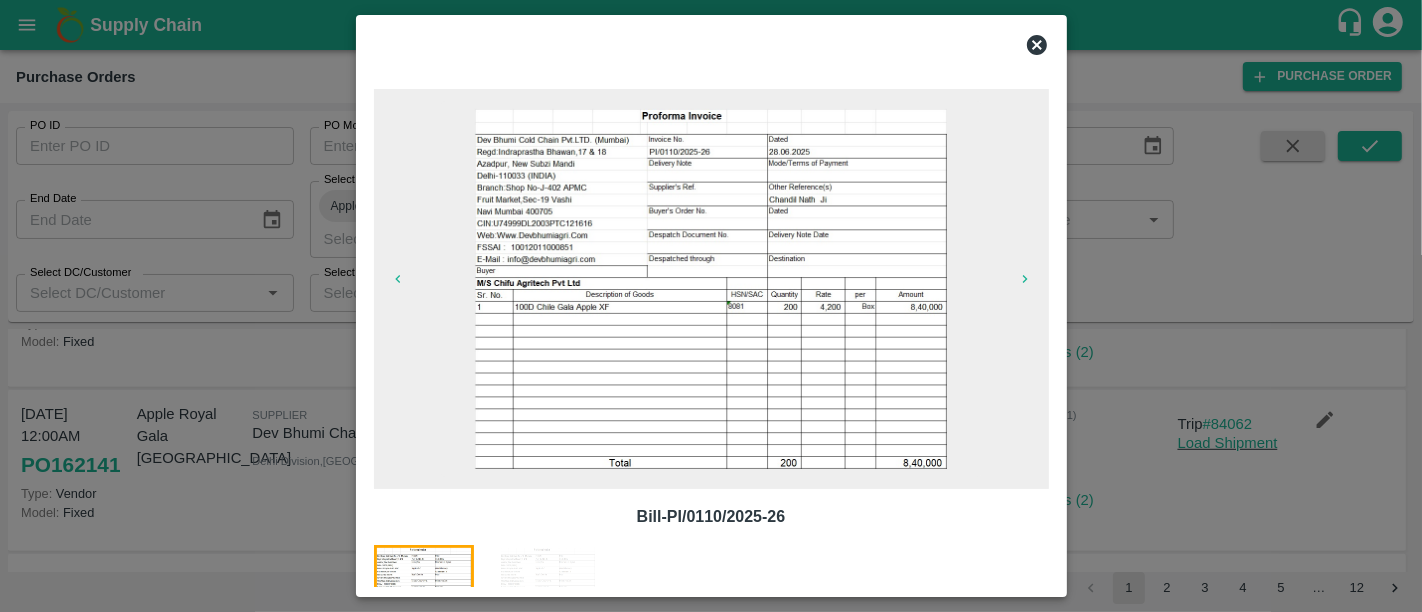 click at bounding box center (711, 306) 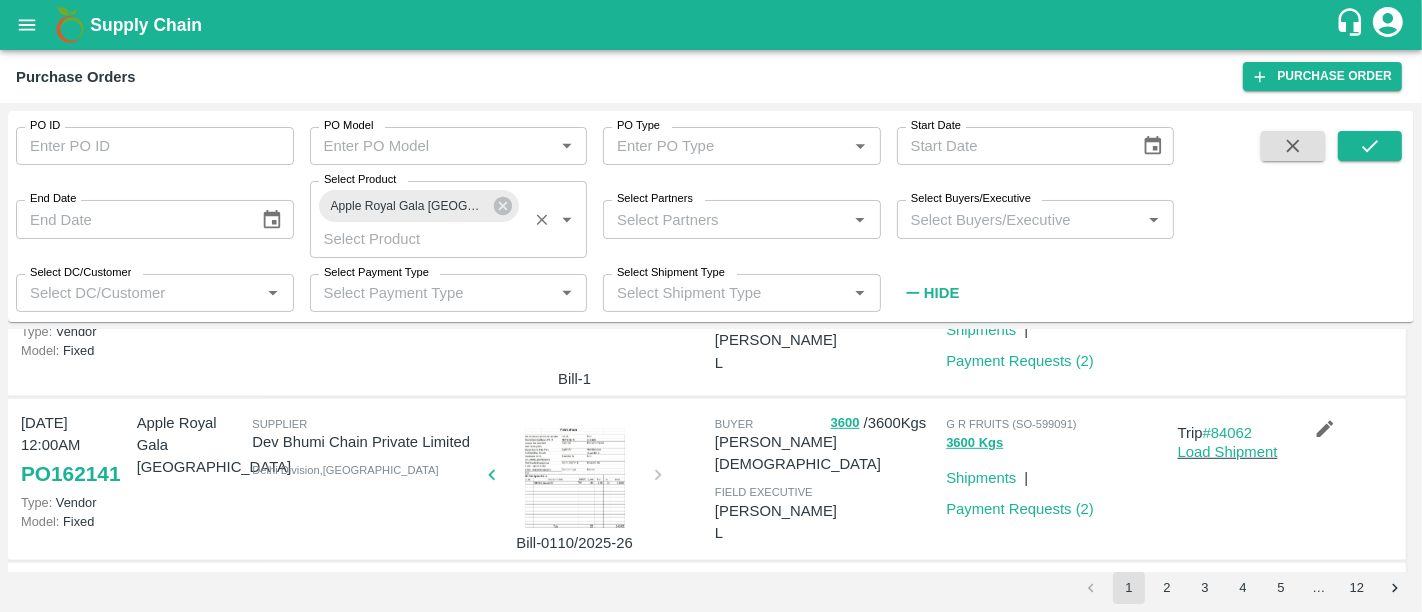 scroll, scrollTop: 1174, scrollLeft: 0, axis: vertical 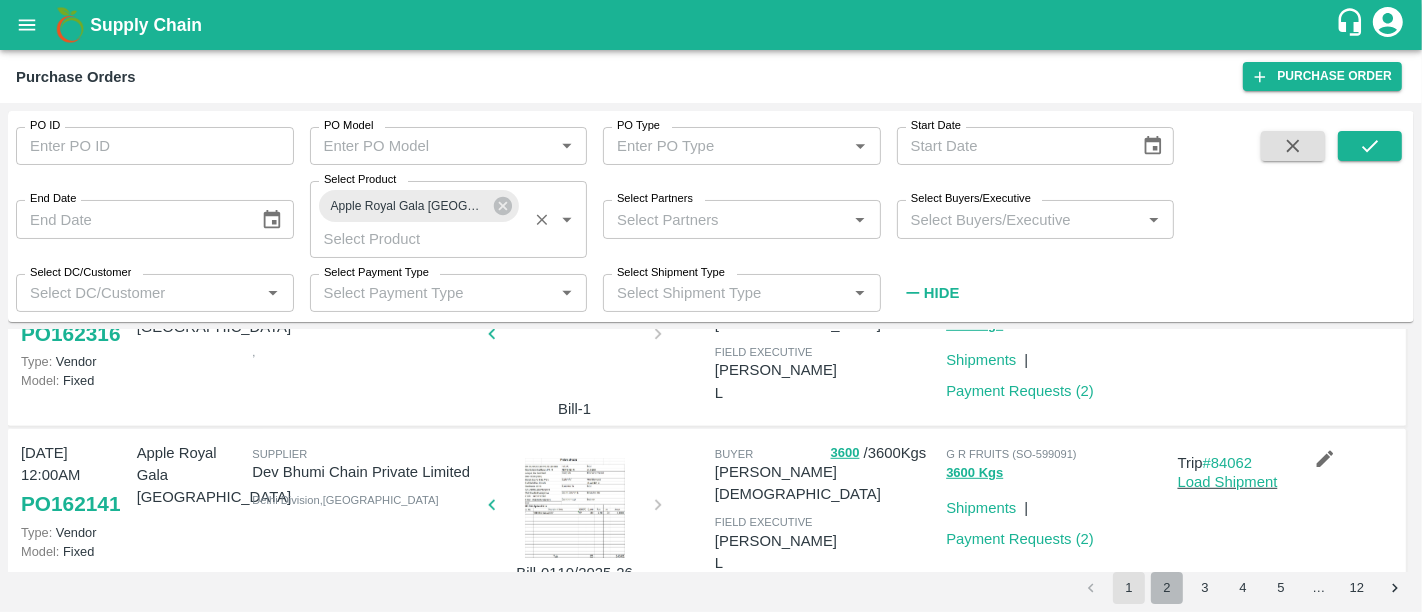 click on "2" at bounding box center [1167, 588] 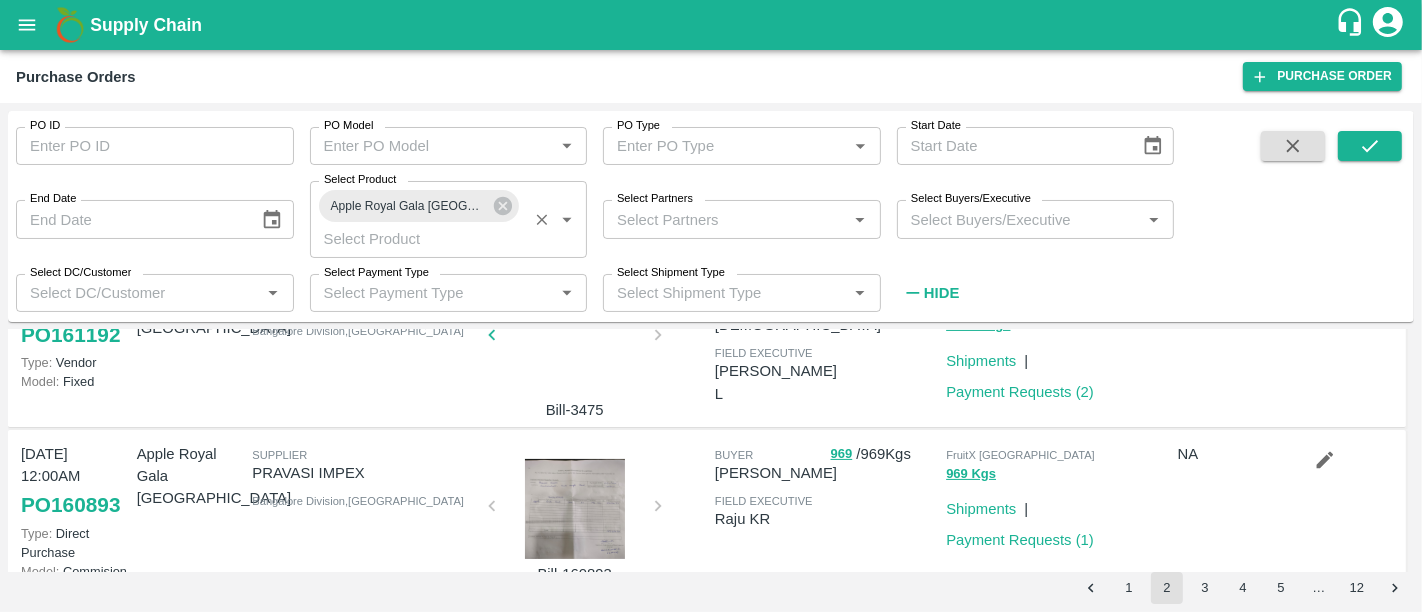 scroll, scrollTop: 0, scrollLeft: 0, axis: both 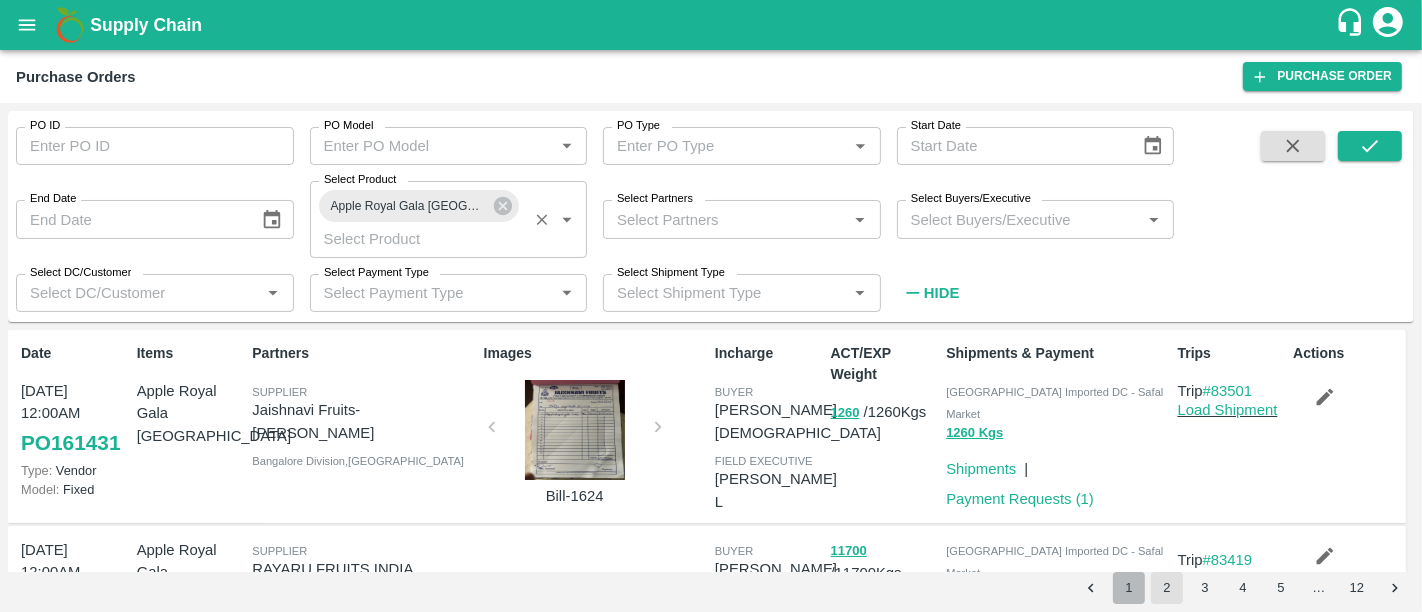 click on "1" at bounding box center [1129, 588] 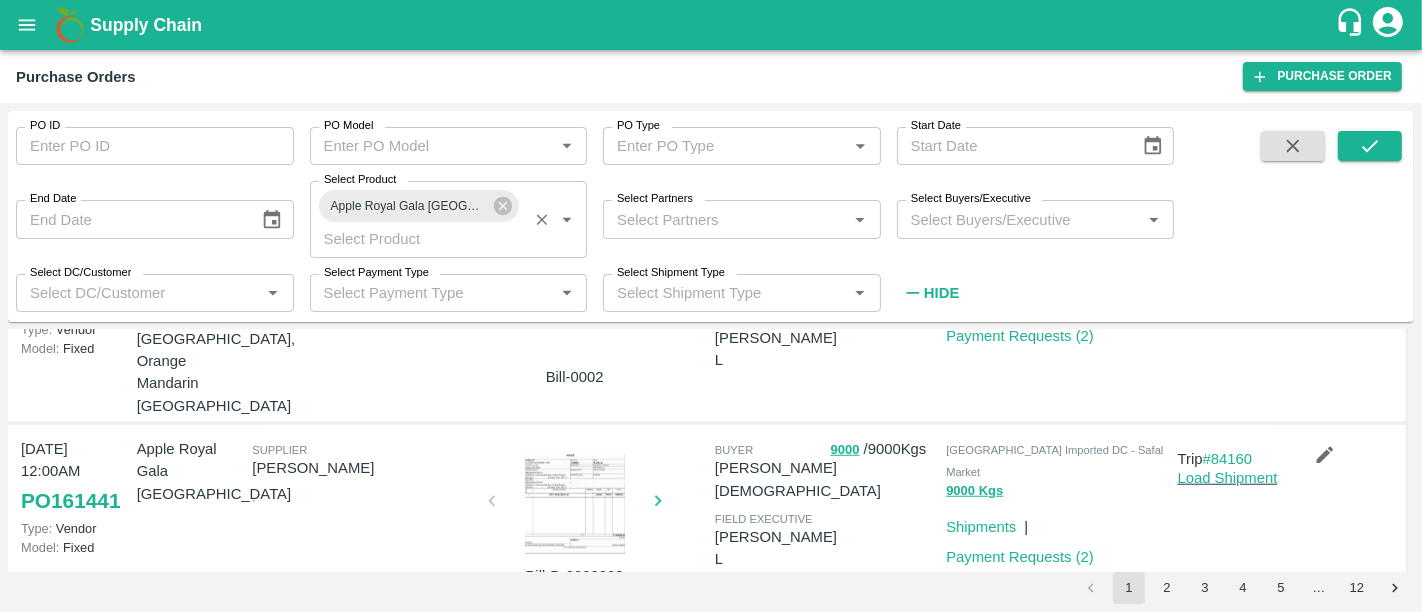 scroll, scrollTop: 1507, scrollLeft: 0, axis: vertical 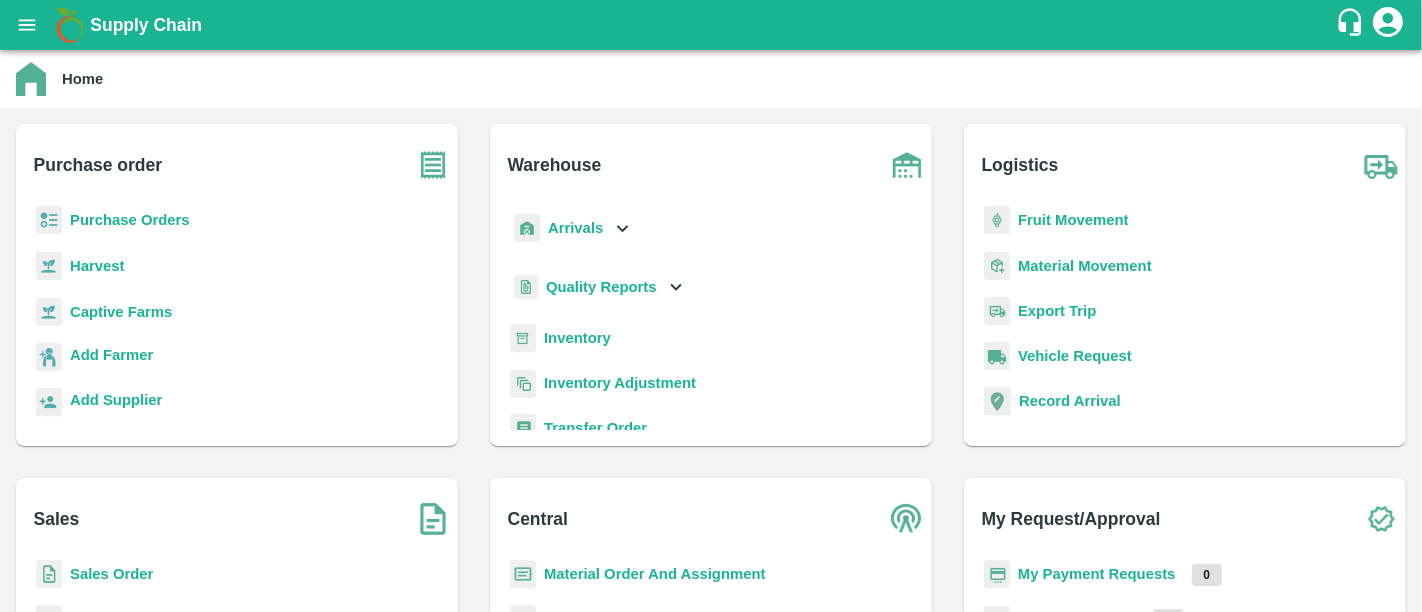click on "Inventory" at bounding box center [577, 338] 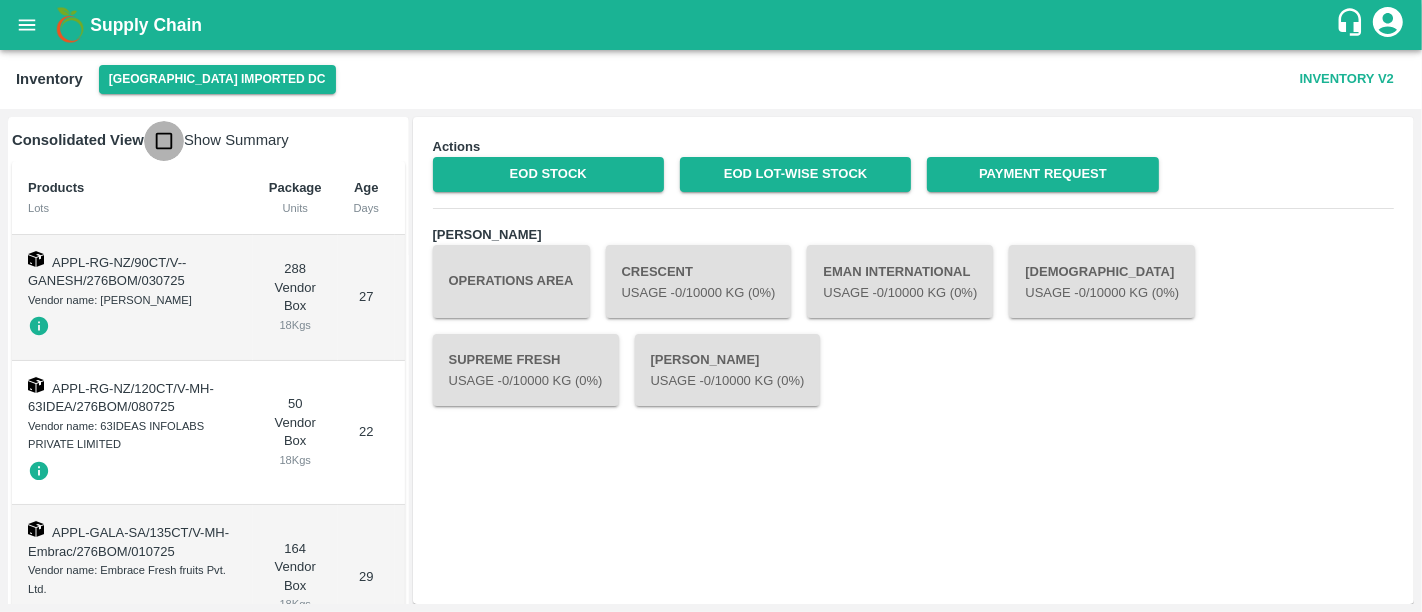 click at bounding box center (164, 141) 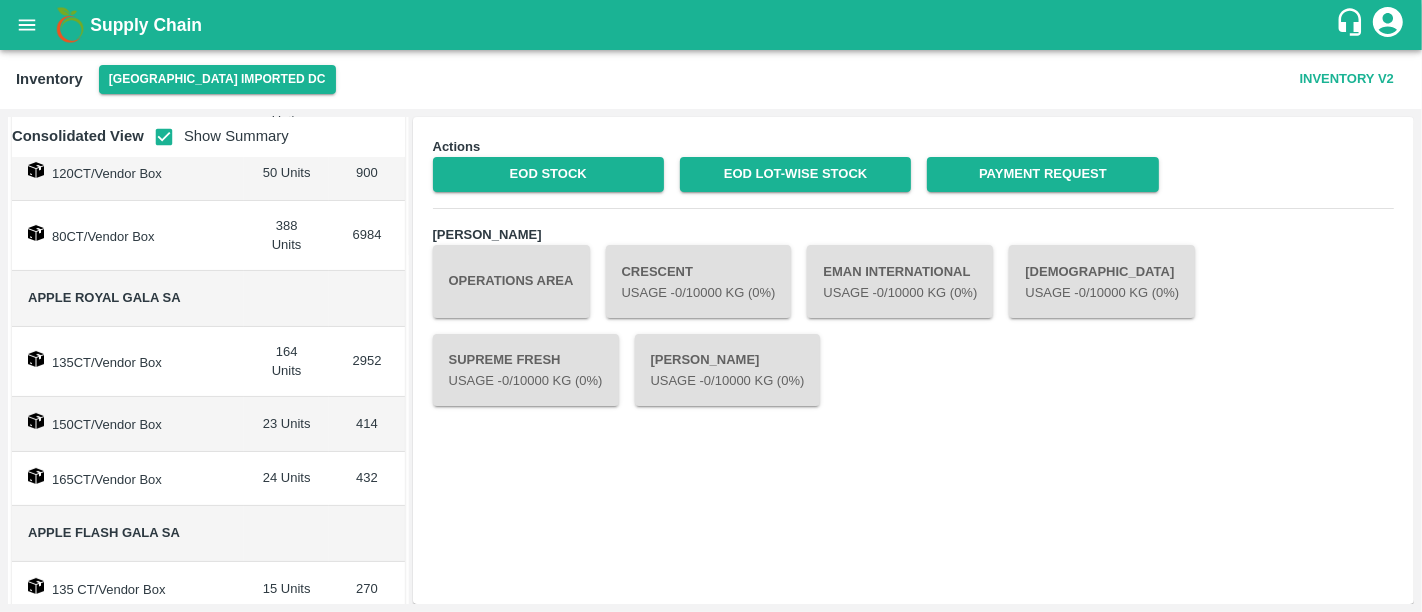 scroll, scrollTop: 321, scrollLeft: 0, axis: vertical 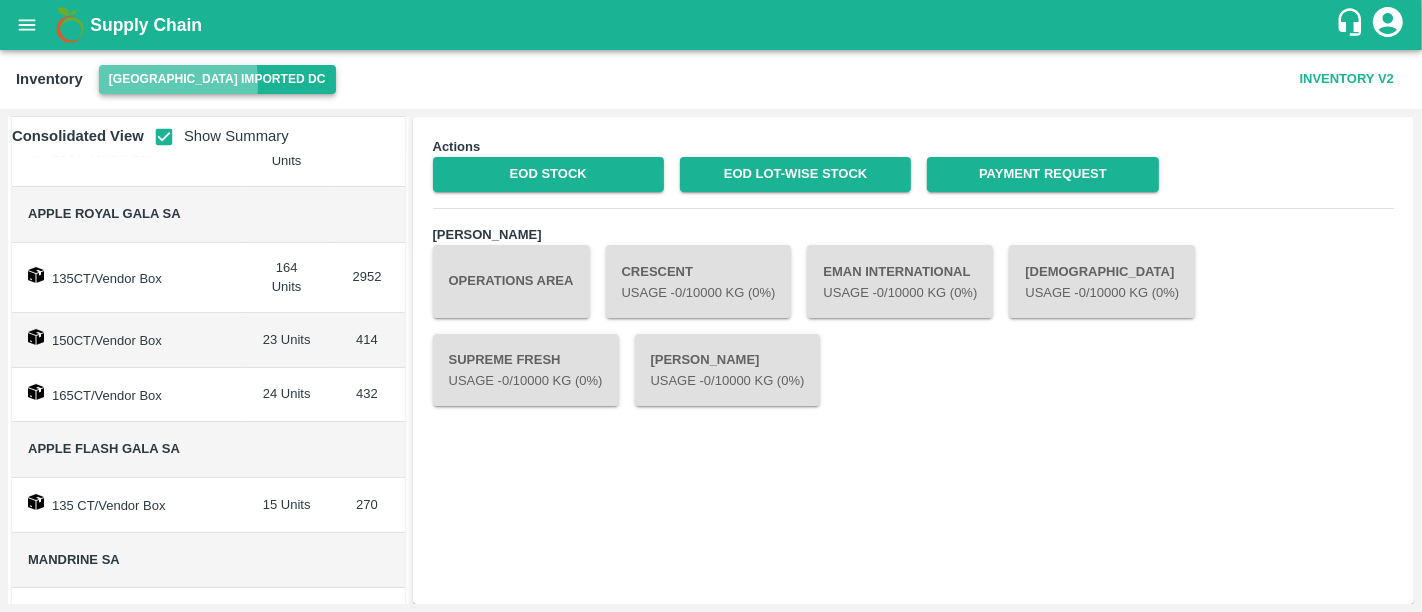 click on "[GEOGRAPHIC_DATA] Imported DC" at bounding box center (217, 79) 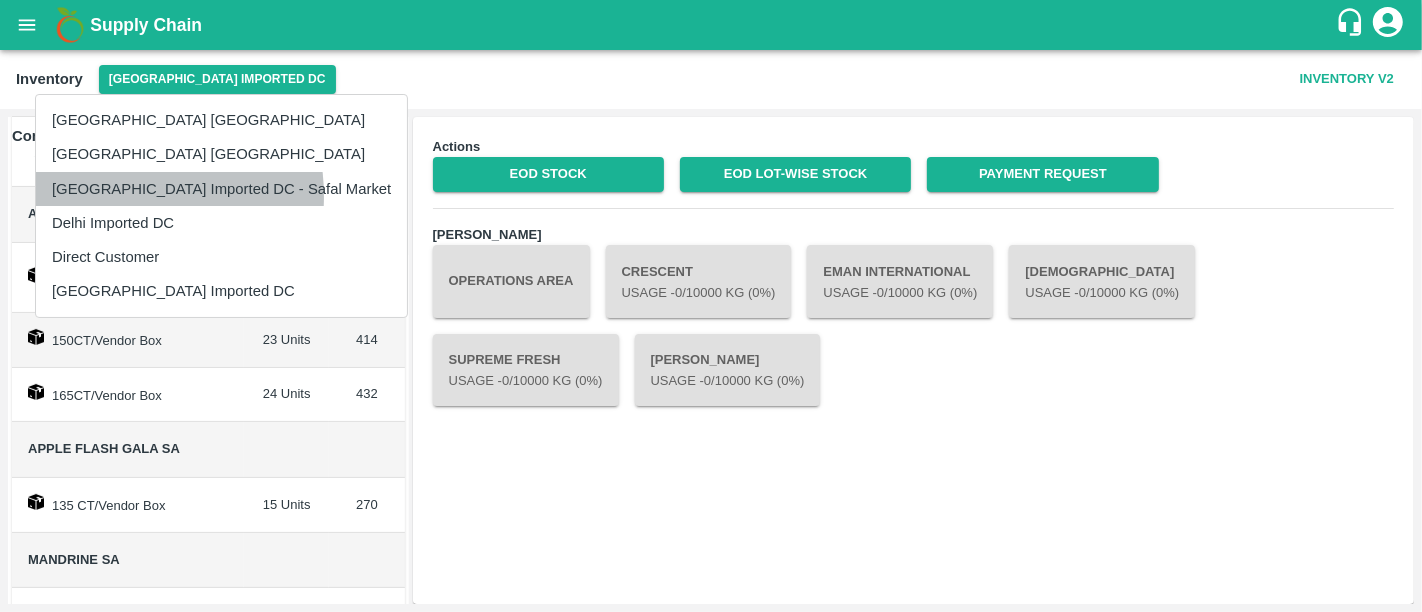 click on "[GEOGRAPHIC_DATA] Imported DC - Safal Market" at bounding box center [221, 189] 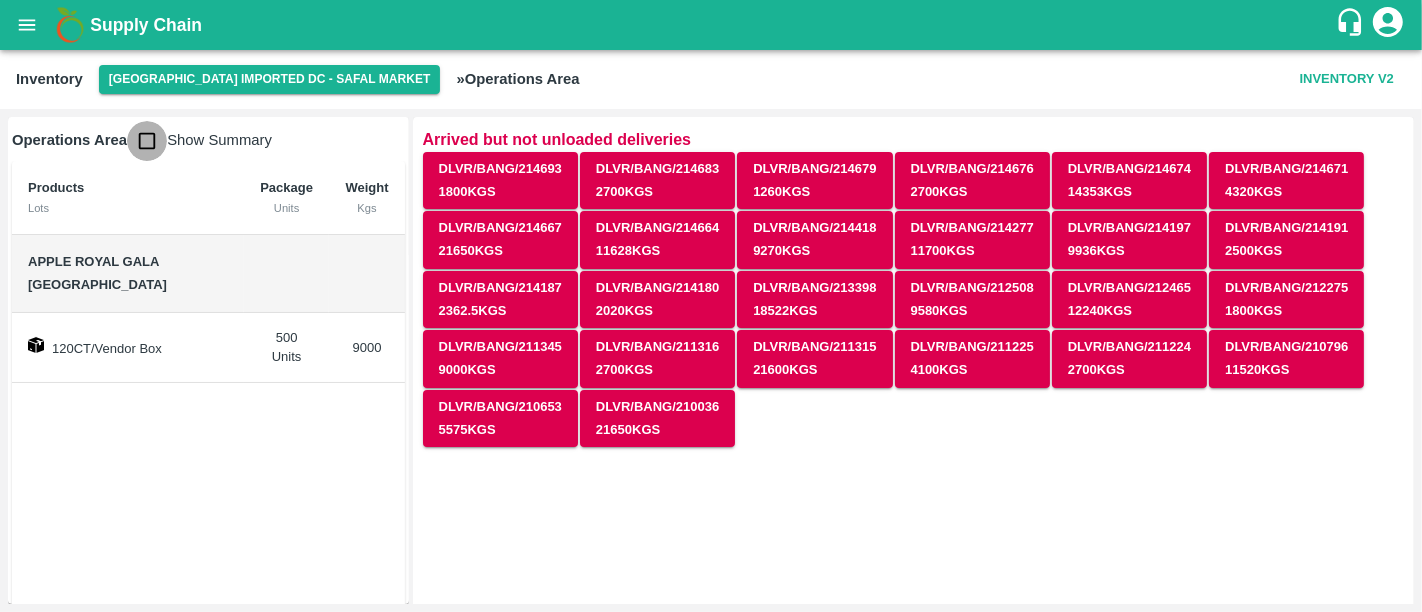 click at bounding box center (147, 141) 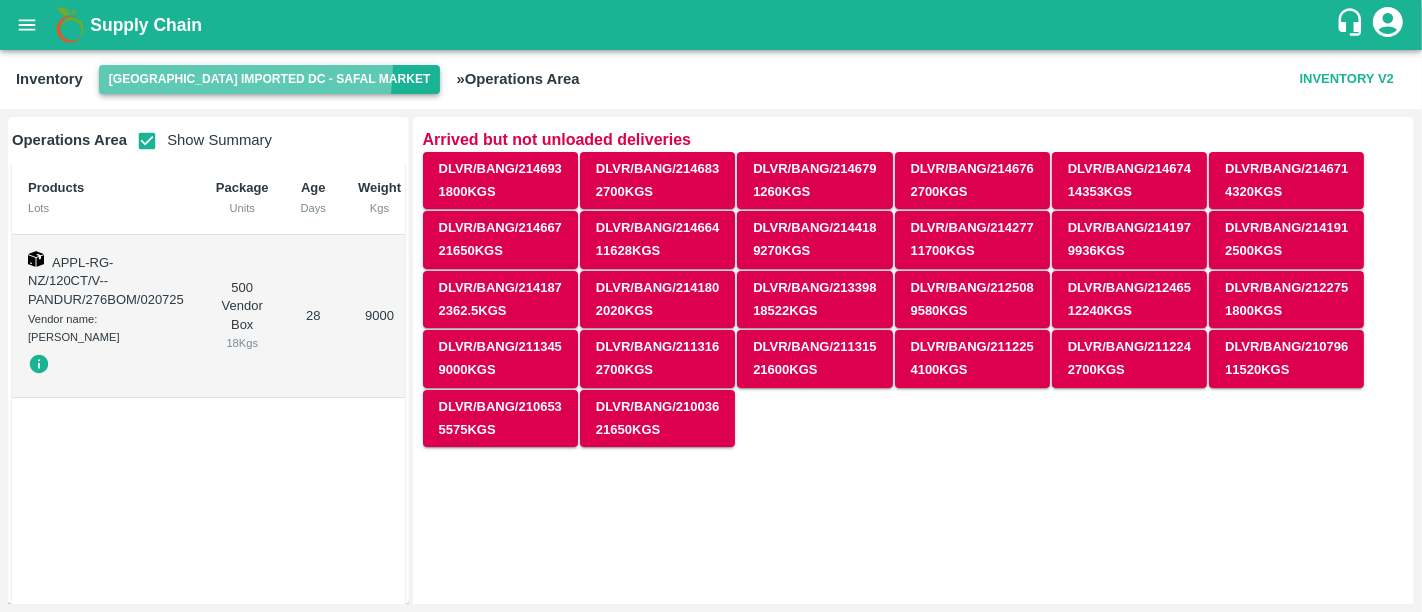 click on "[GEOGRAPHIC_DATA] Imported DC - Safal Market" at bounding box center (270, 79) 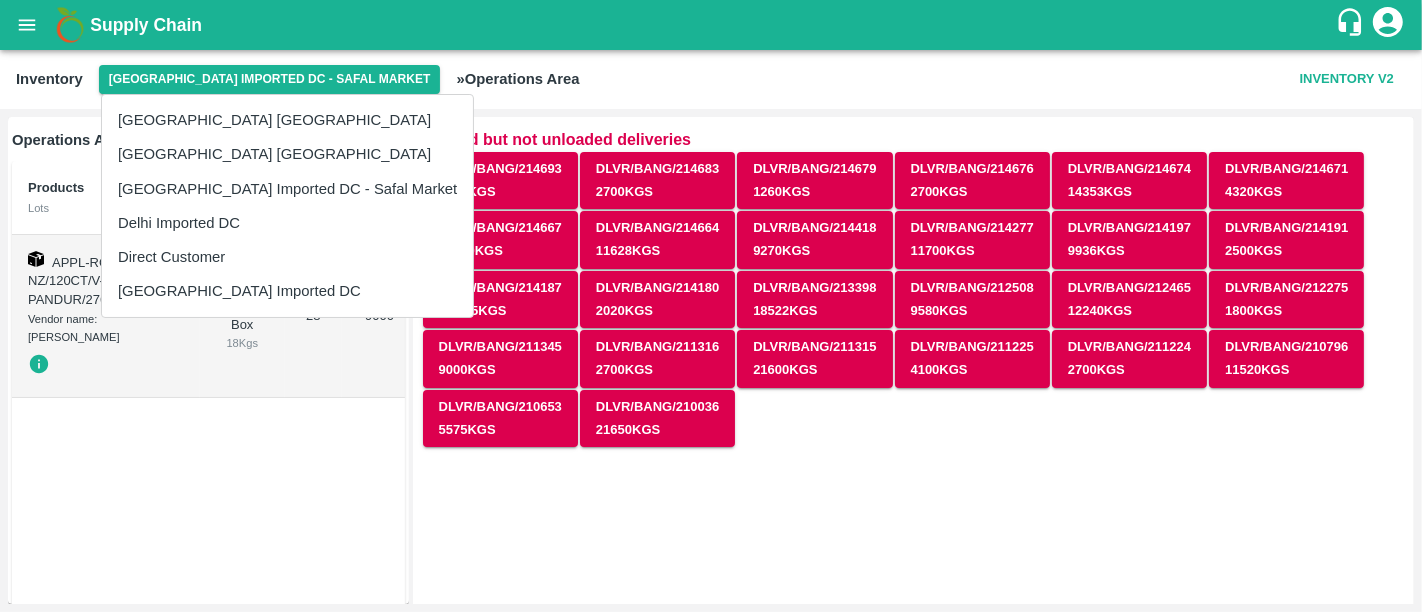 click at bounding box center [711, 306] 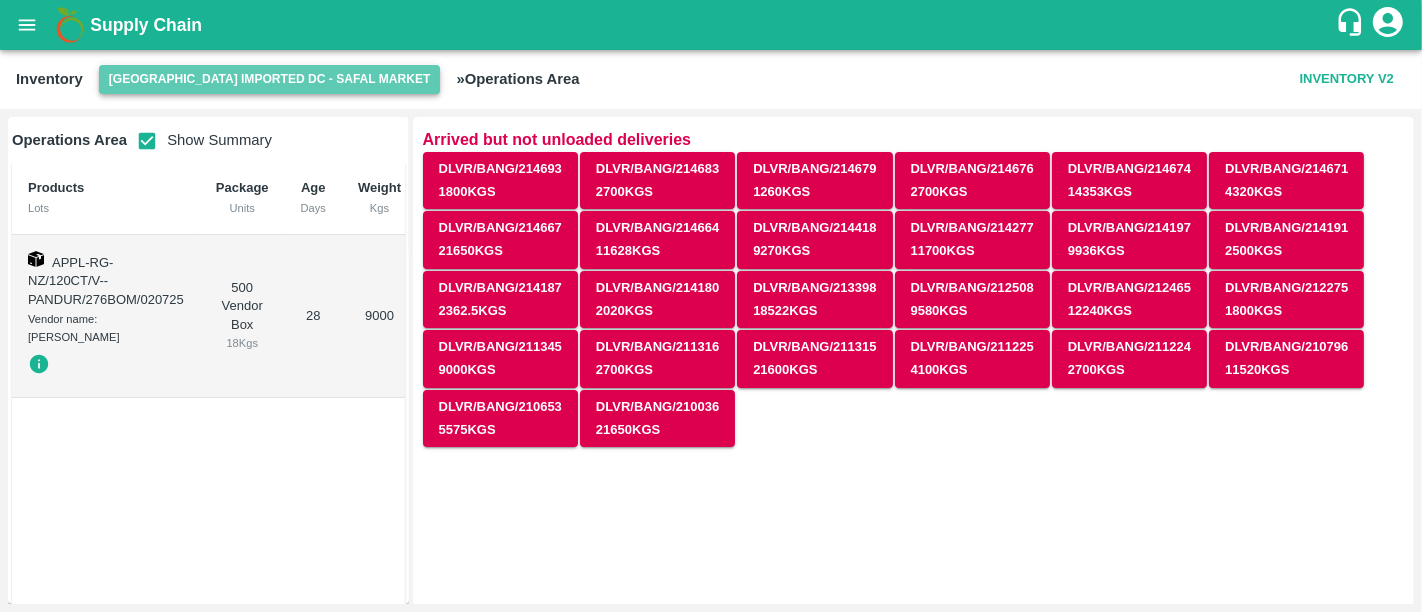 click on "[GEOGRAPHIC_DATA] Imported DC - Safal Market" at bounding box center [270, 79] 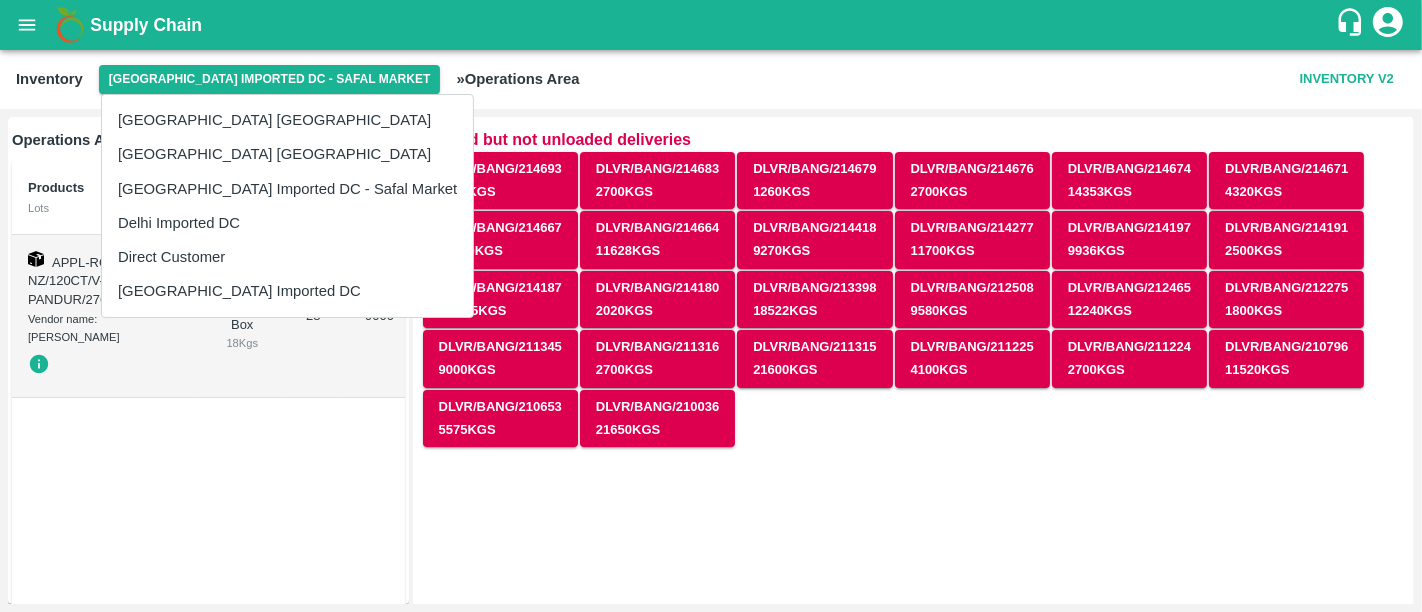 click at bounding box center (711, 306) 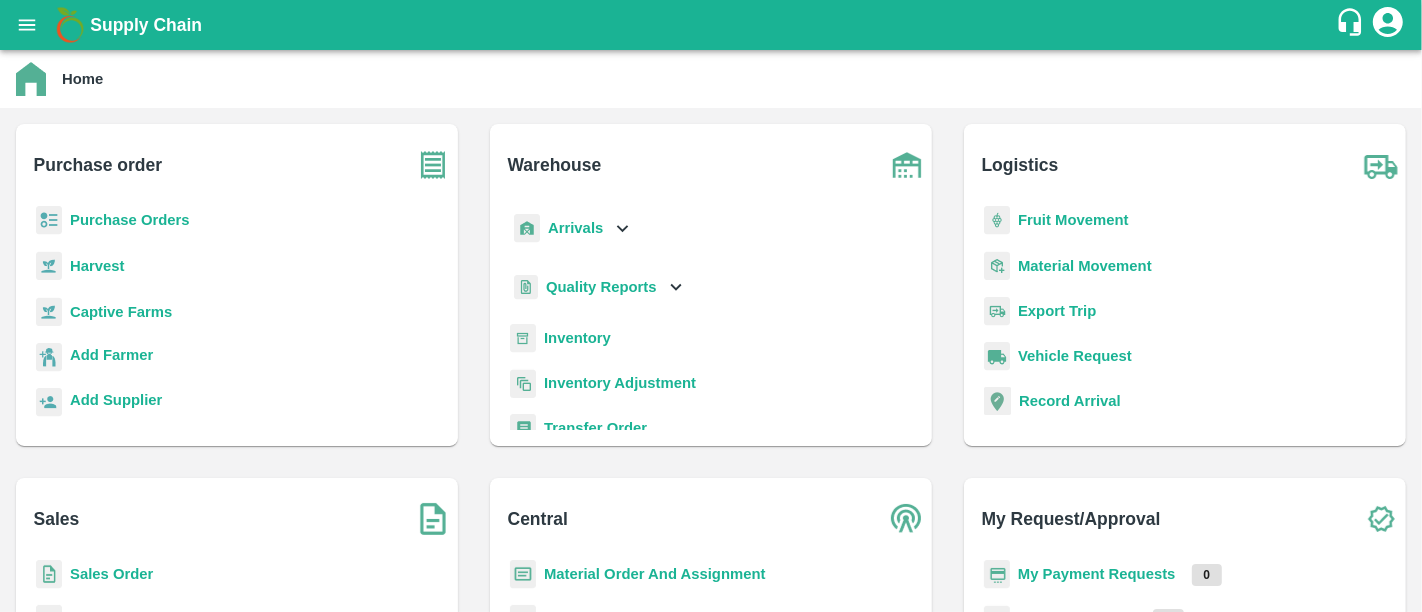 scroll, scrollTop: 202, scrollLeft: 0, axis: vertical 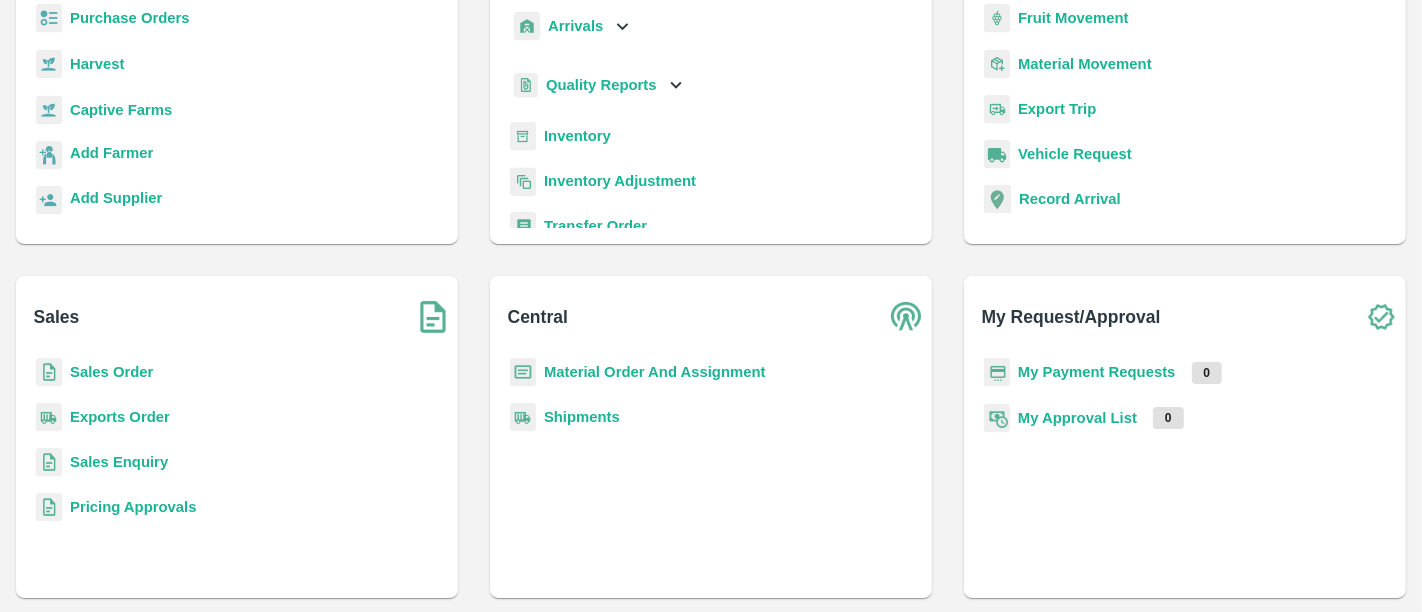 click on "Material Order And Assignment" at bounding box center (655, 372) 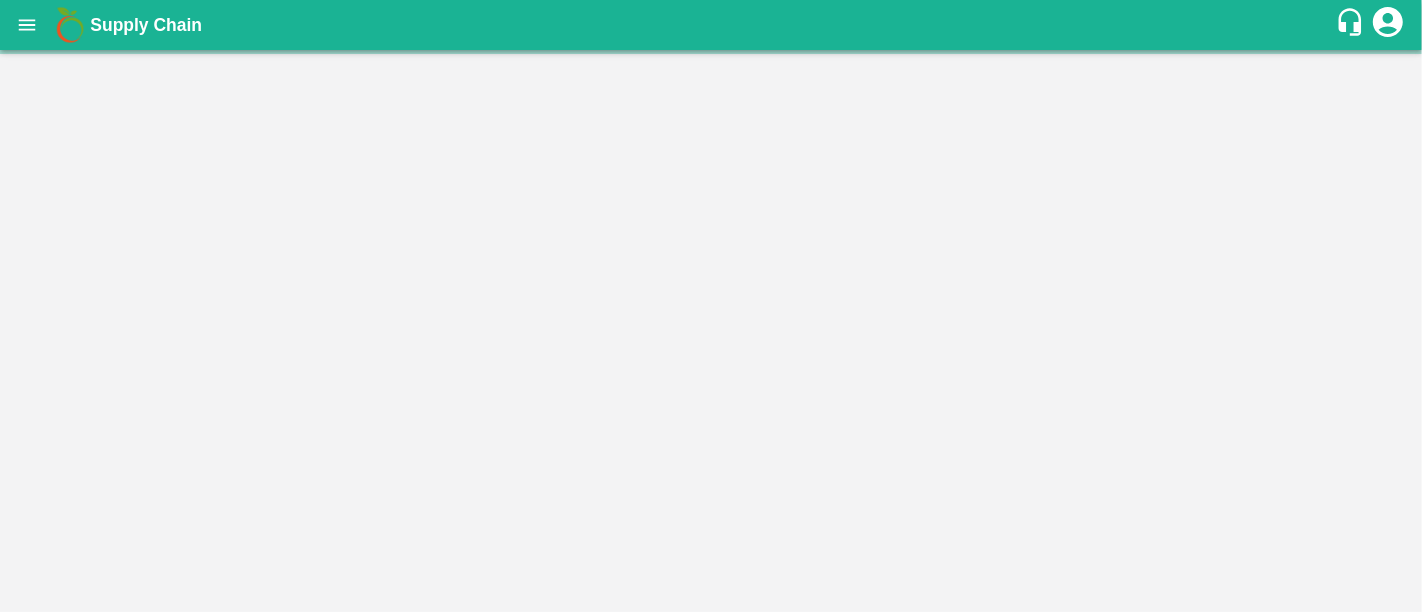 scroll, scrollTop: 0, scrollLeft: 0, axis: both 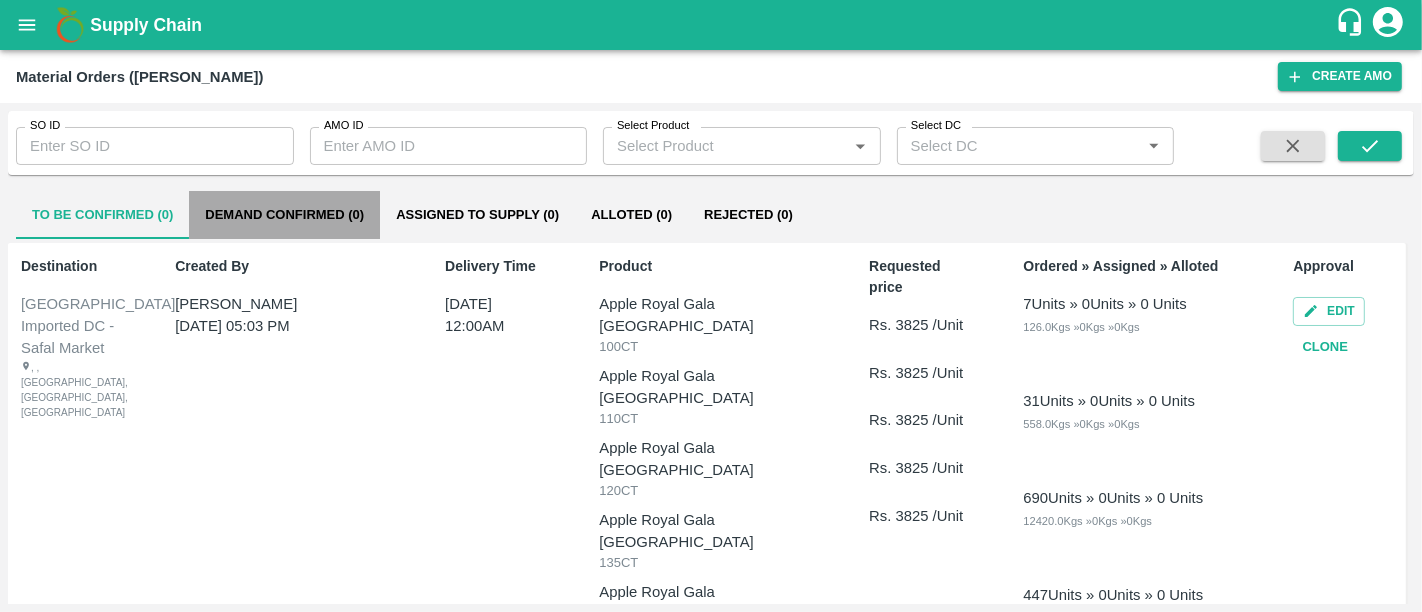 click on "Demand Confirmed (0)" at bounding box center [284, 215] 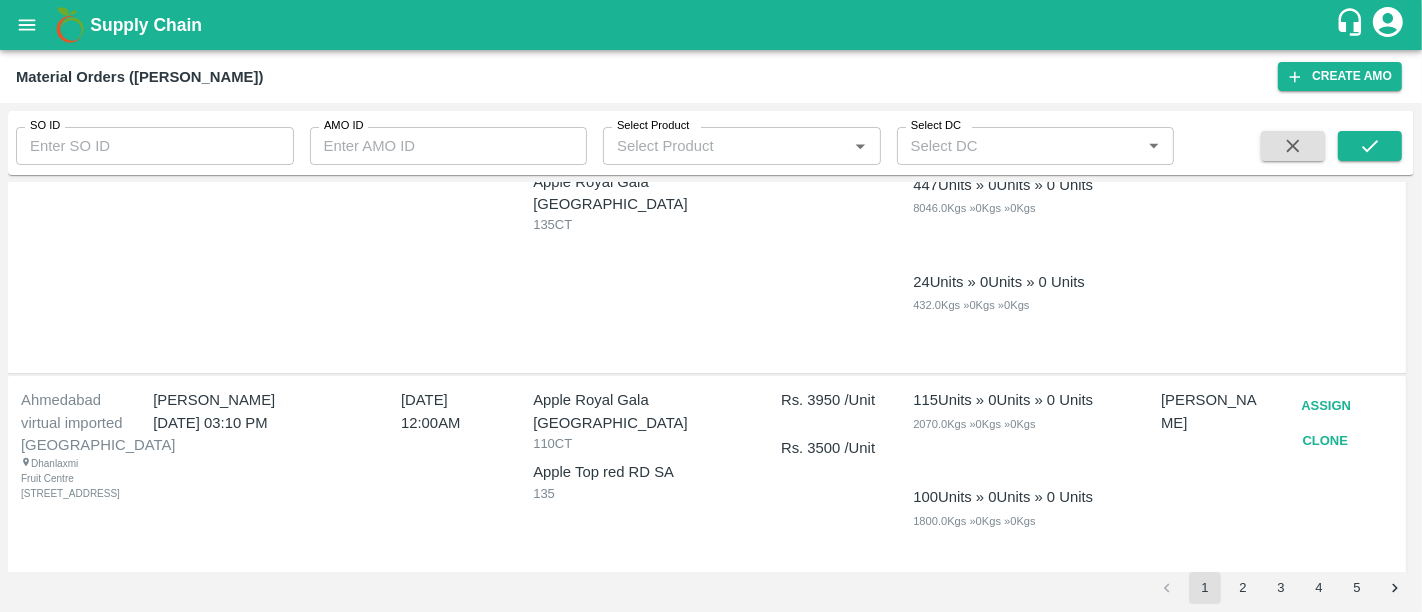 scroll, scrollTop: 0, scrollLeft: 0, axis: both 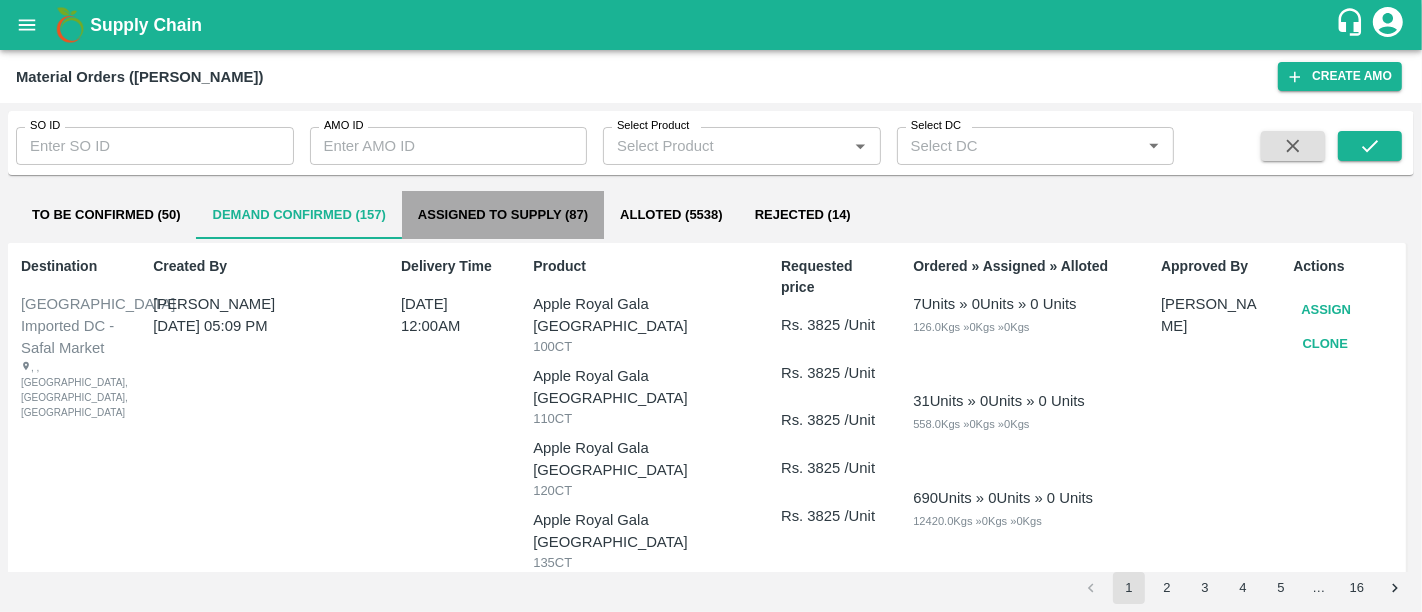 click on "Assigned to Supply (87)" at bounding box center (503, 215) 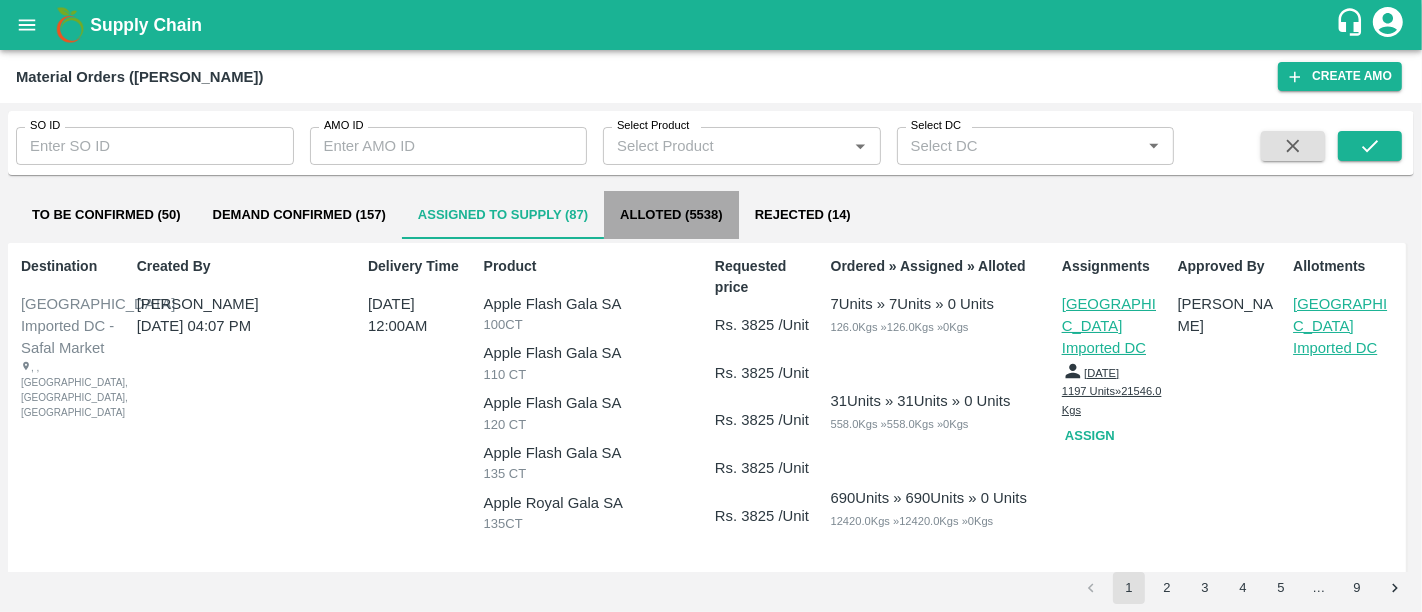 click on "Alloted (5538)" at bounding box center (671, 215) 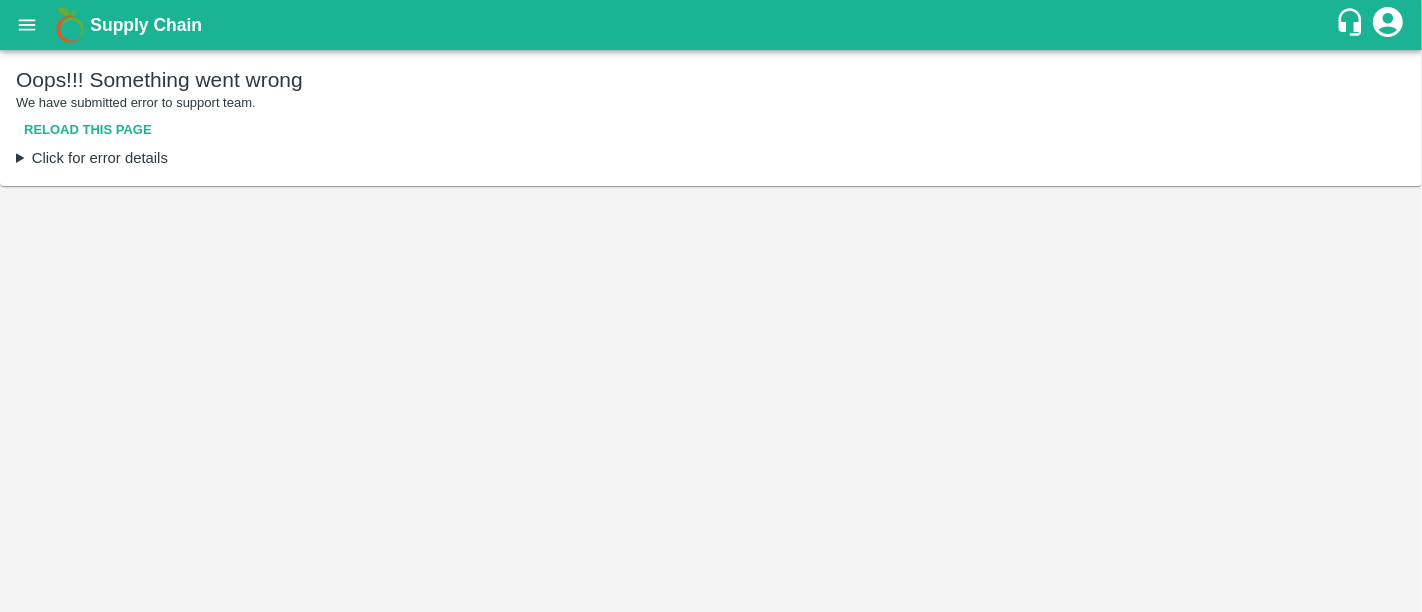 click on "Supply Chain" at bounding box center [146, 25] 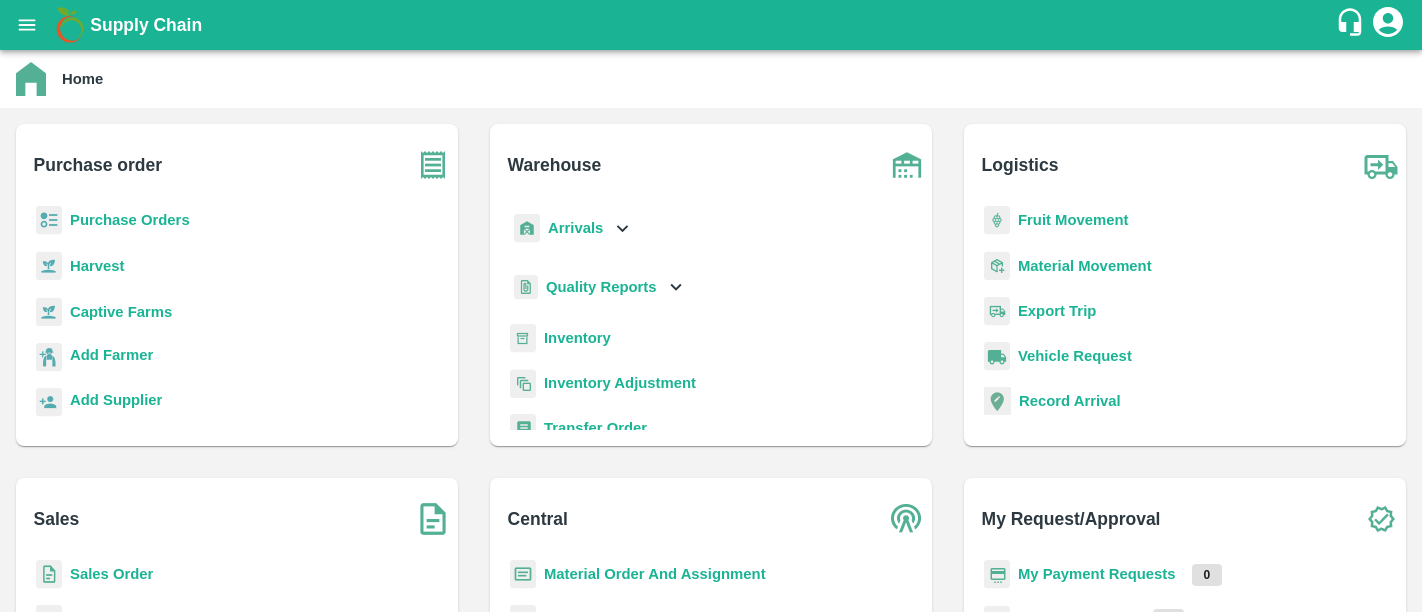 scroll, scrollTop: 0, scrollLeft: 0, axis: both 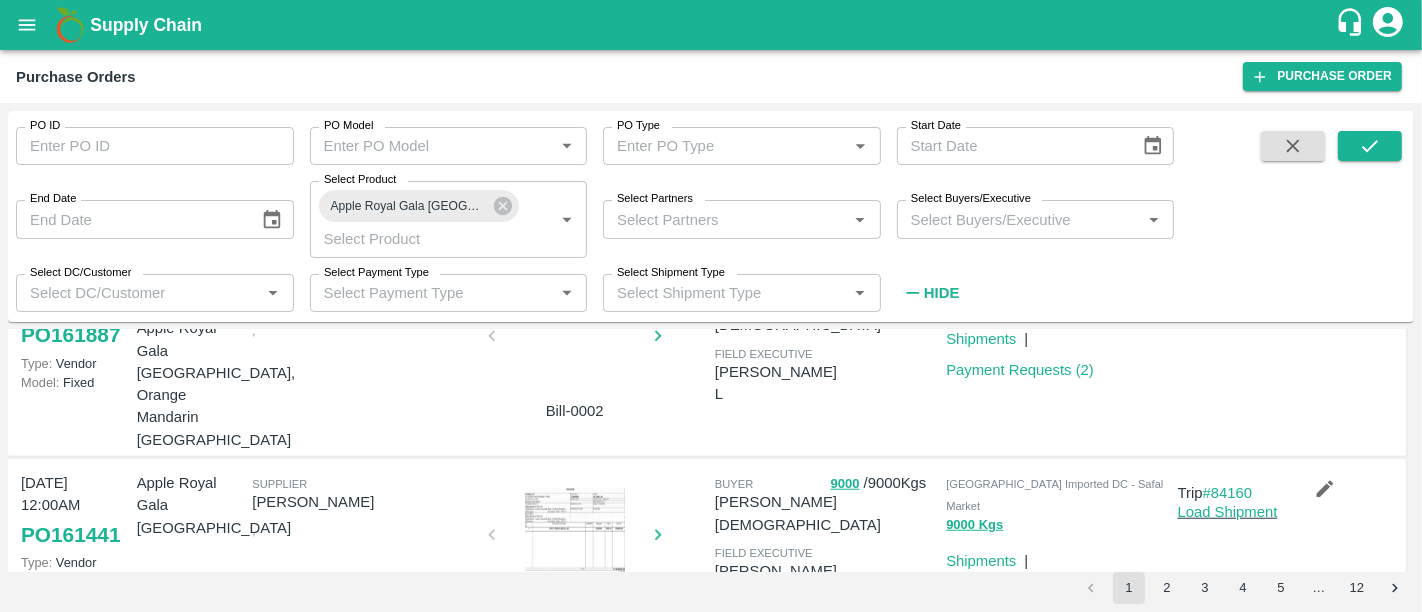 click 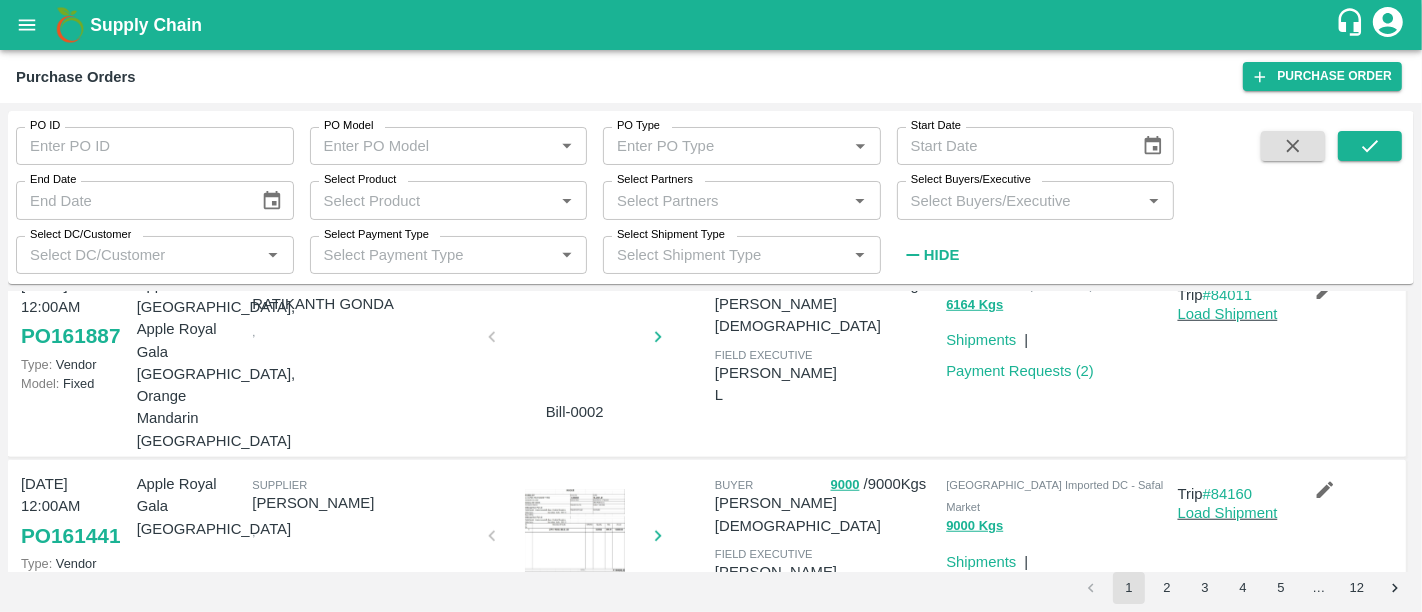 click on "Supply Chain" at bounding box center [146, 25] 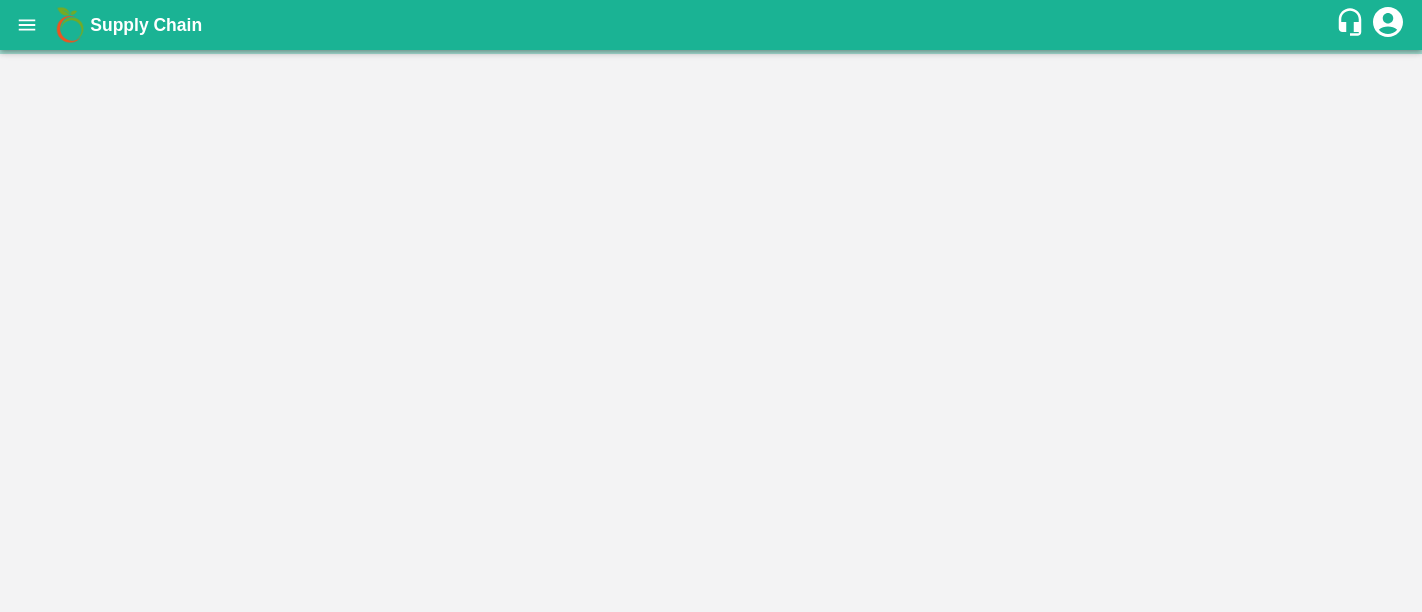 scroll, scrollTop: 0, scrollLeft: 0, axis: both 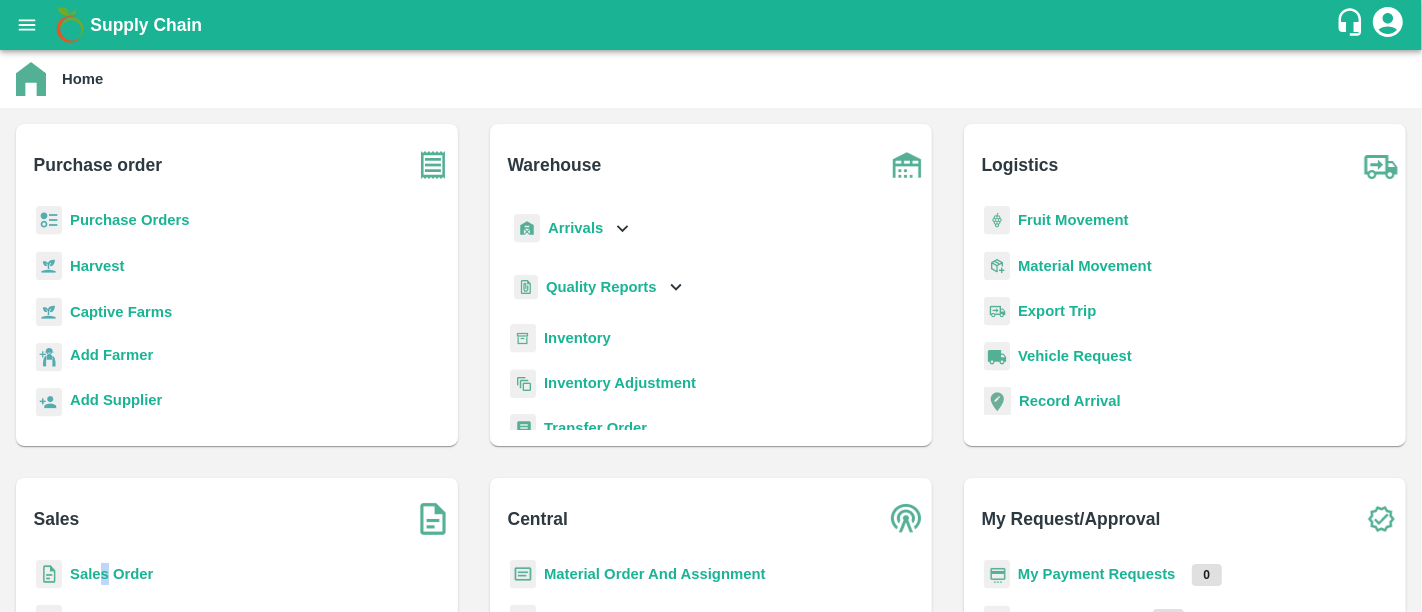drag, startPoint x: 108, startPoint y: 562, endPoint x: 102, endPoint y: 572, distance: 11.661903 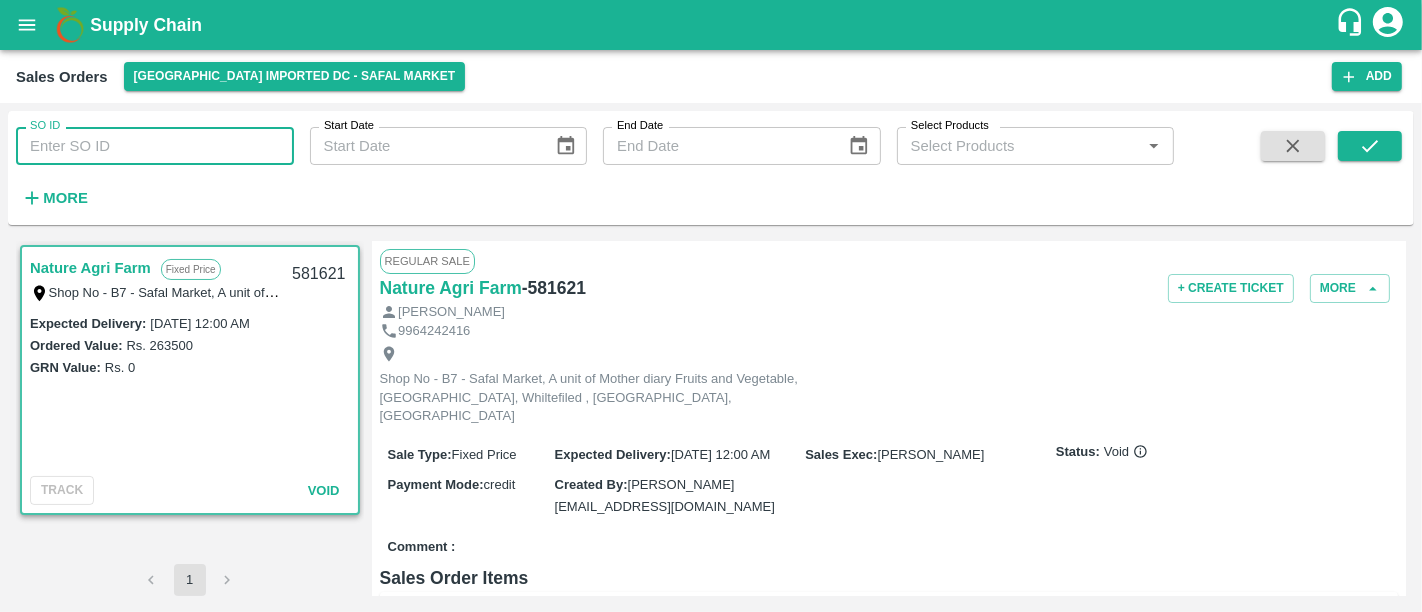 click on "SO ID" at bounding box center (155, 146) 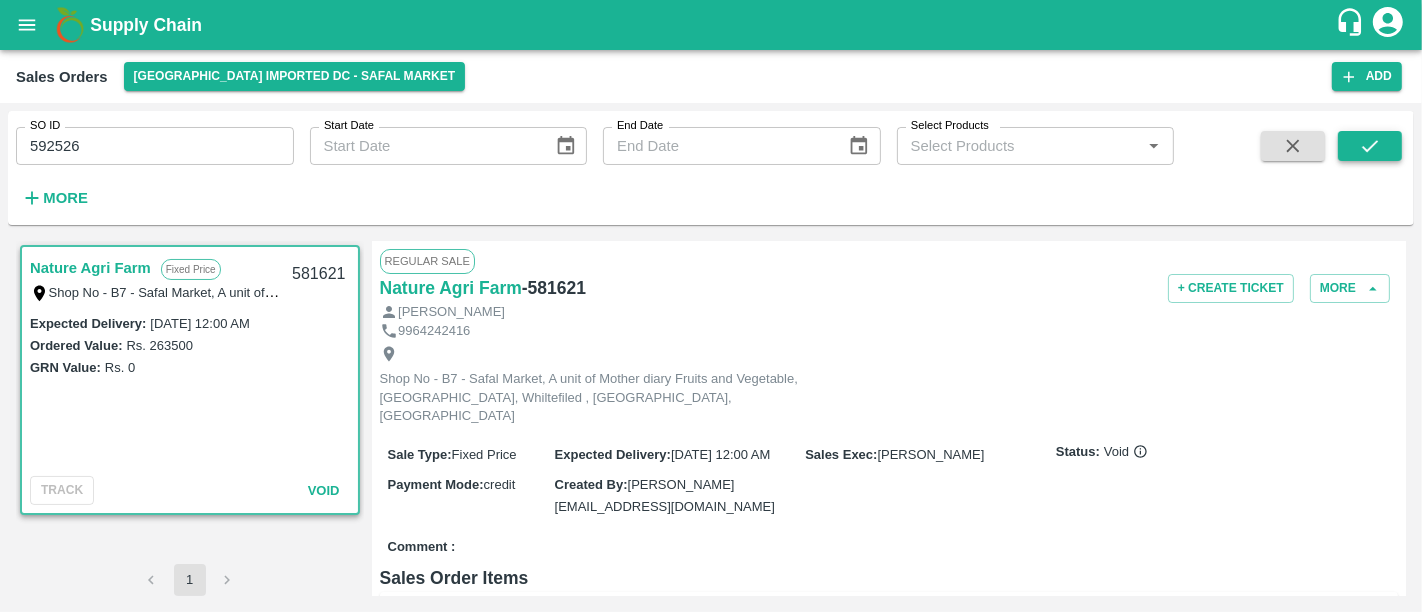 drag, startPoint x: 1389, startPoint y: 161, endPoint x: 1369, endPoint y: 146, distance: 25 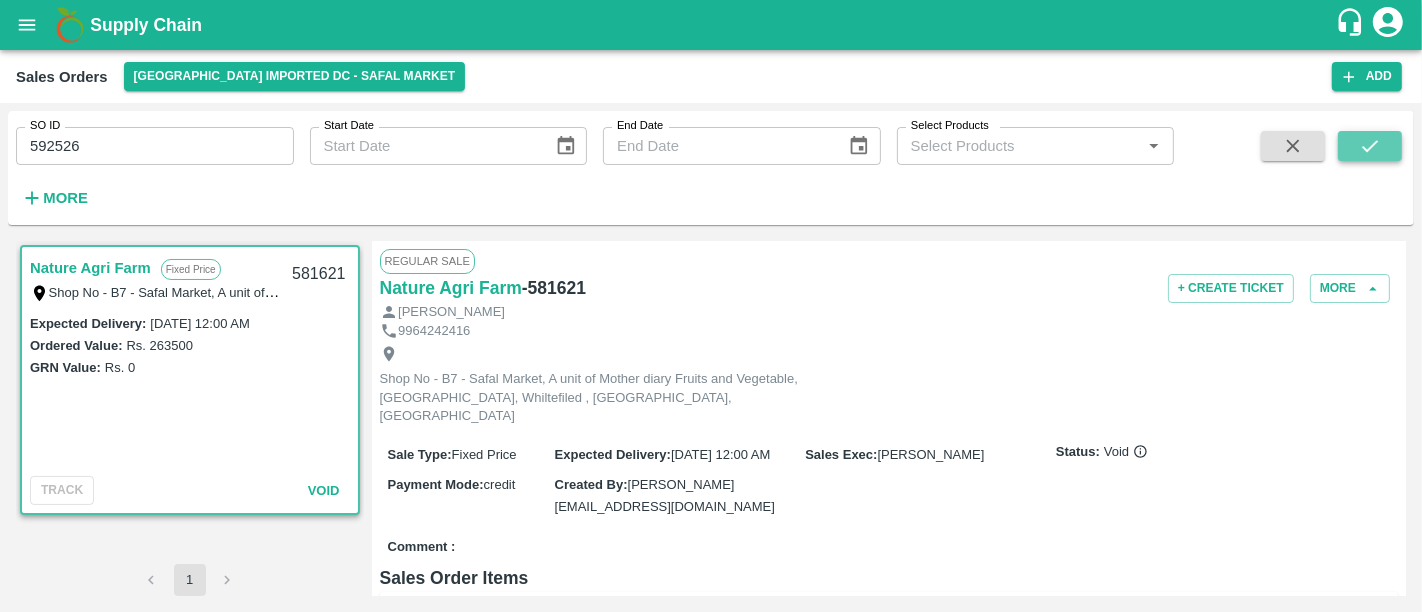click 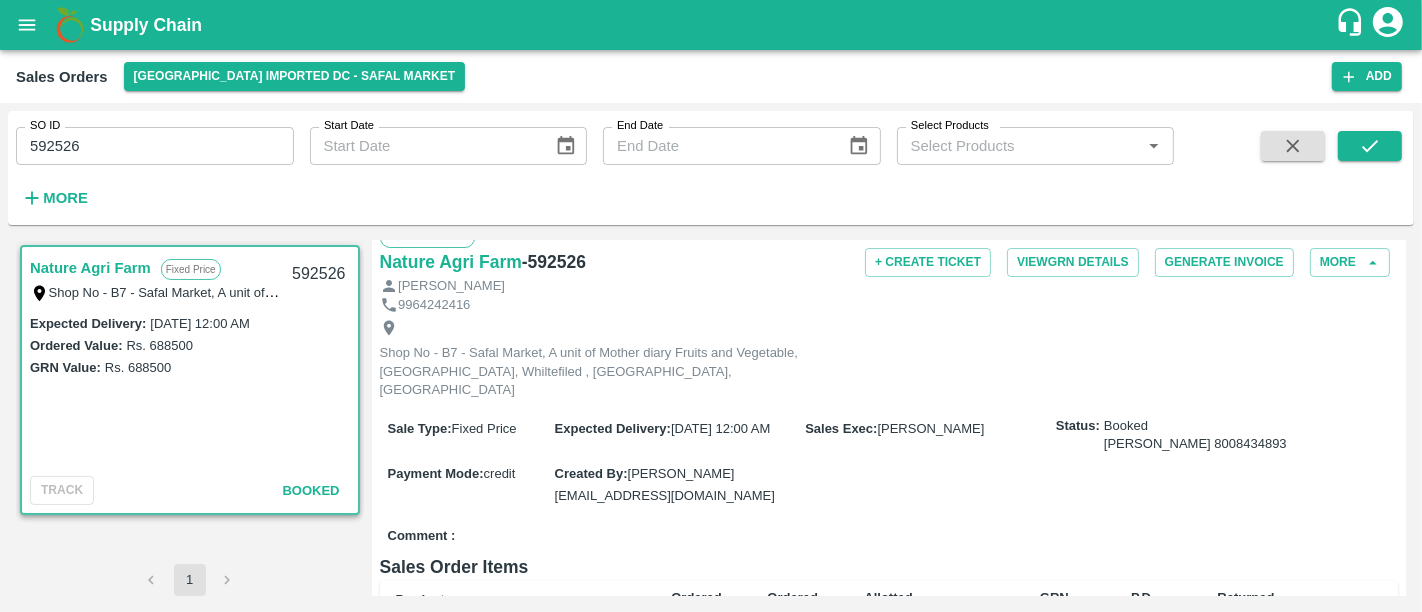 scroll, scrollTop: 0, scrollLeft: 0, axis: both 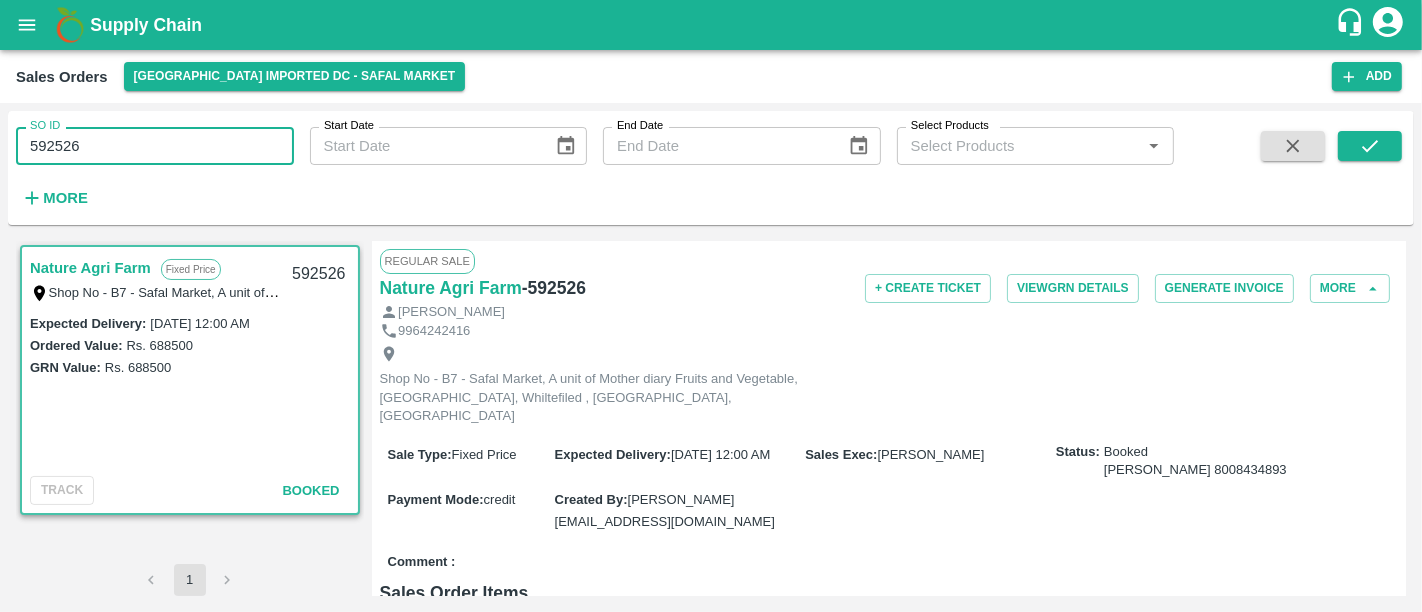 drag, startPoint x: 110, startPoint y: 151, endPoint x: 0, endPoint y: 163, distance: 110.65261 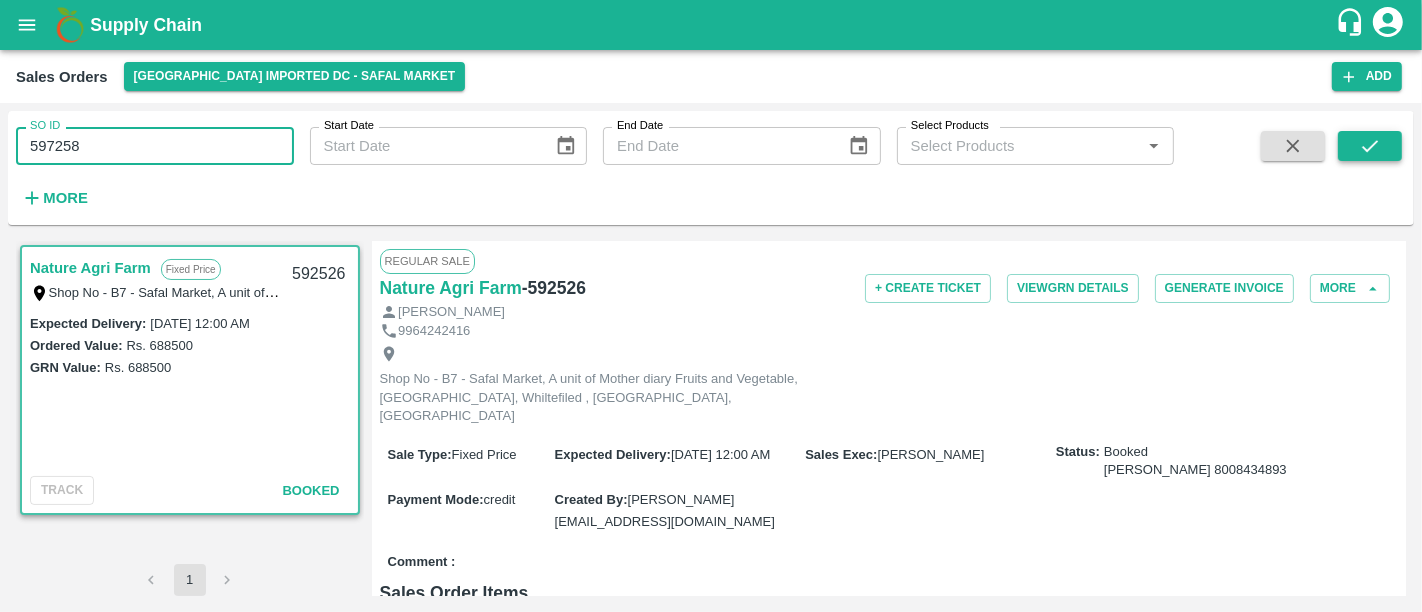 type on "597258" 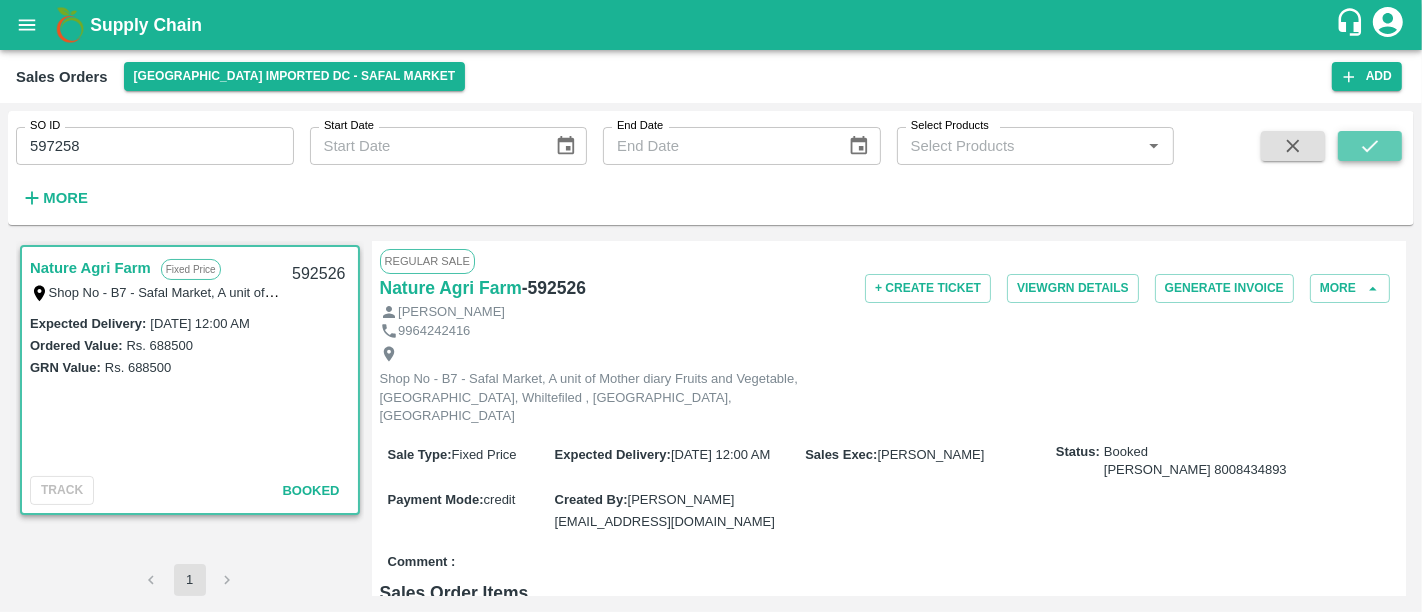 click 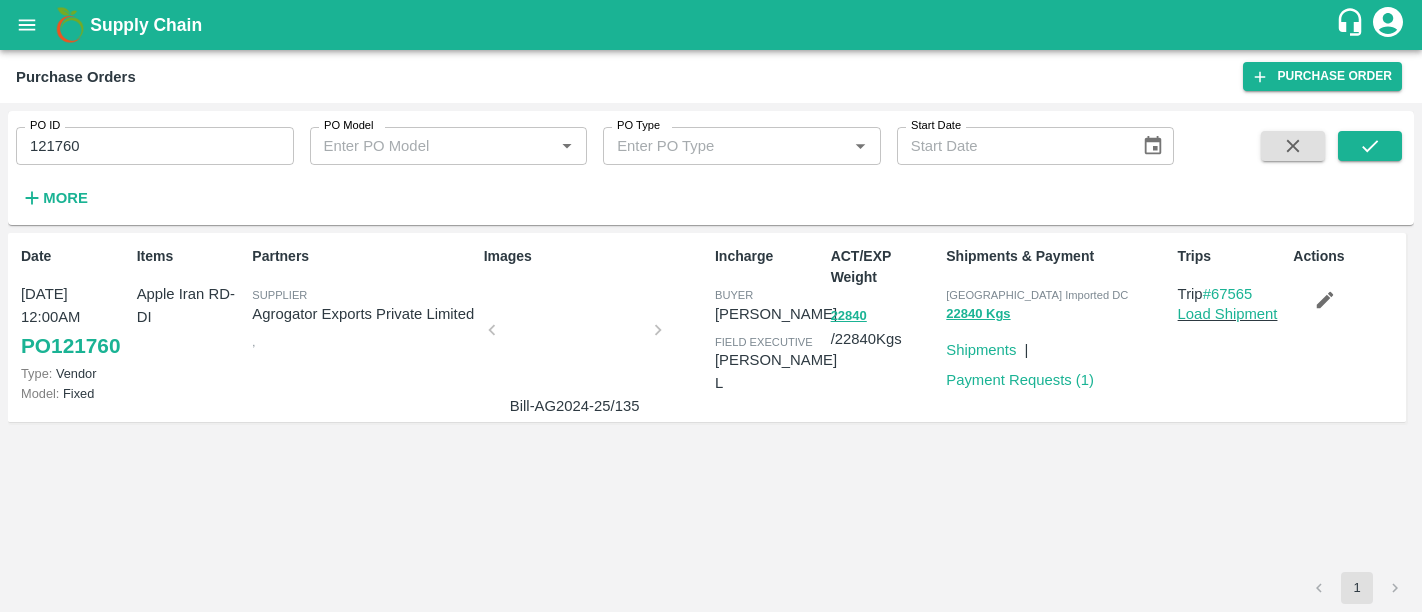 scroll, scrollTop: 0, scrollLeft: 0, axis: both 